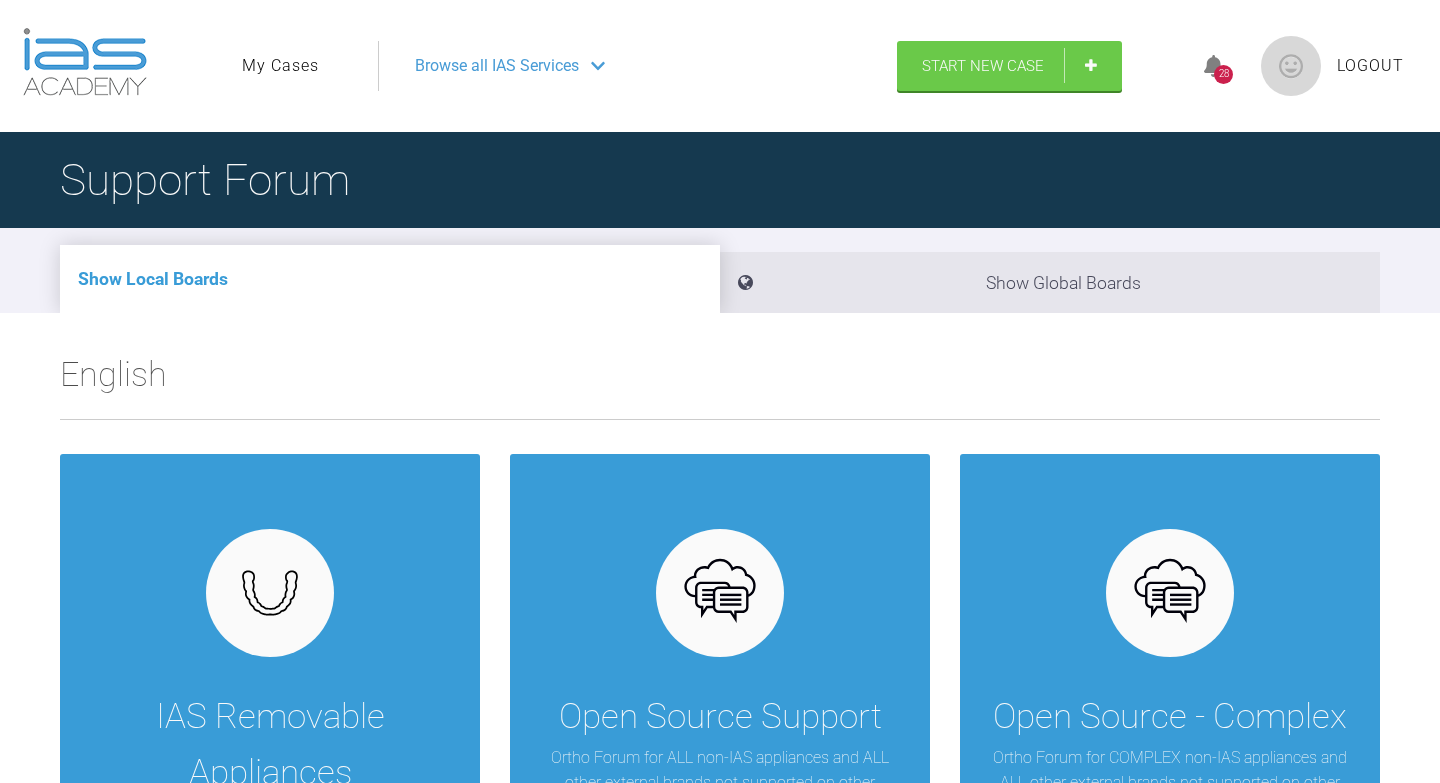 scroll, scrollTop: 0, scrollLeft: 0, axis: both 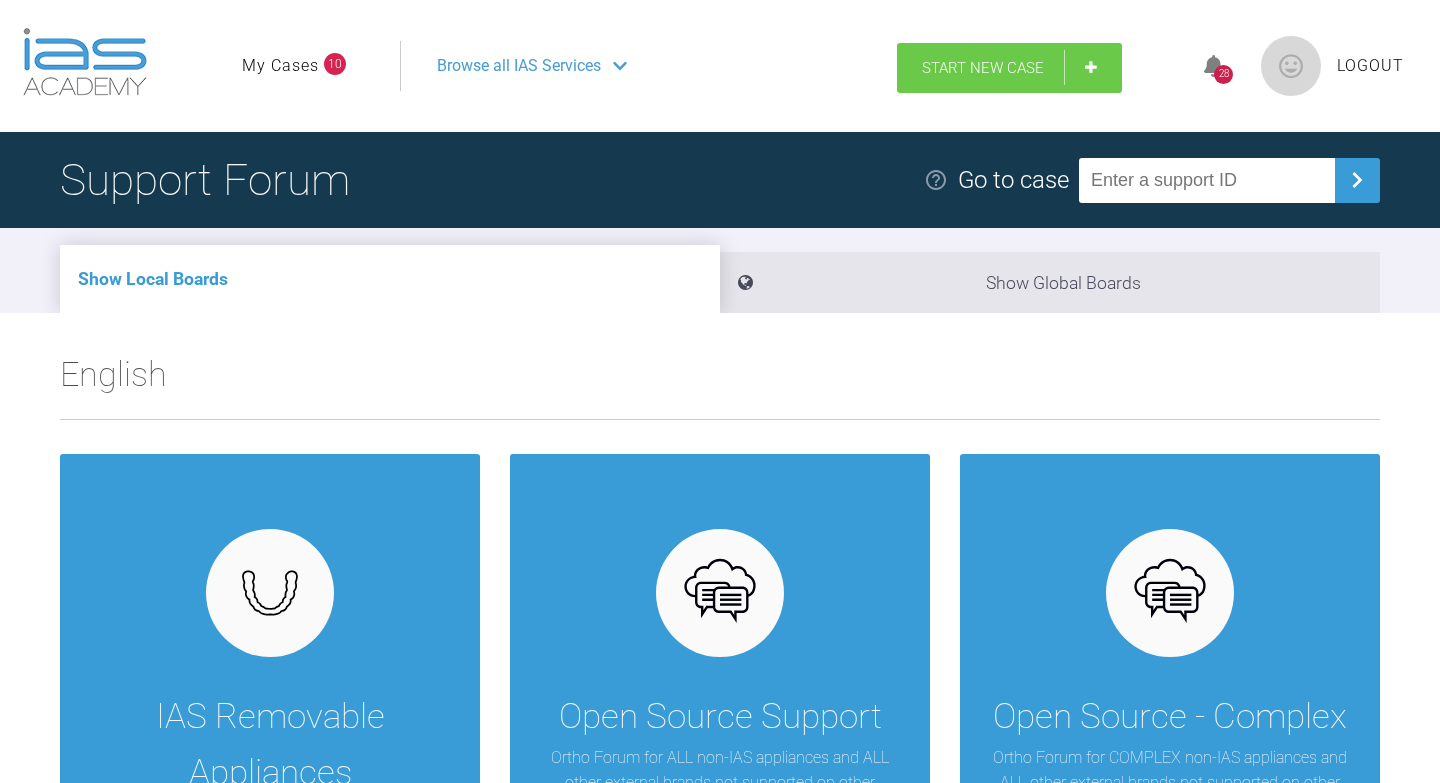 click on "Start New Case" at bounding box center [983, 68] 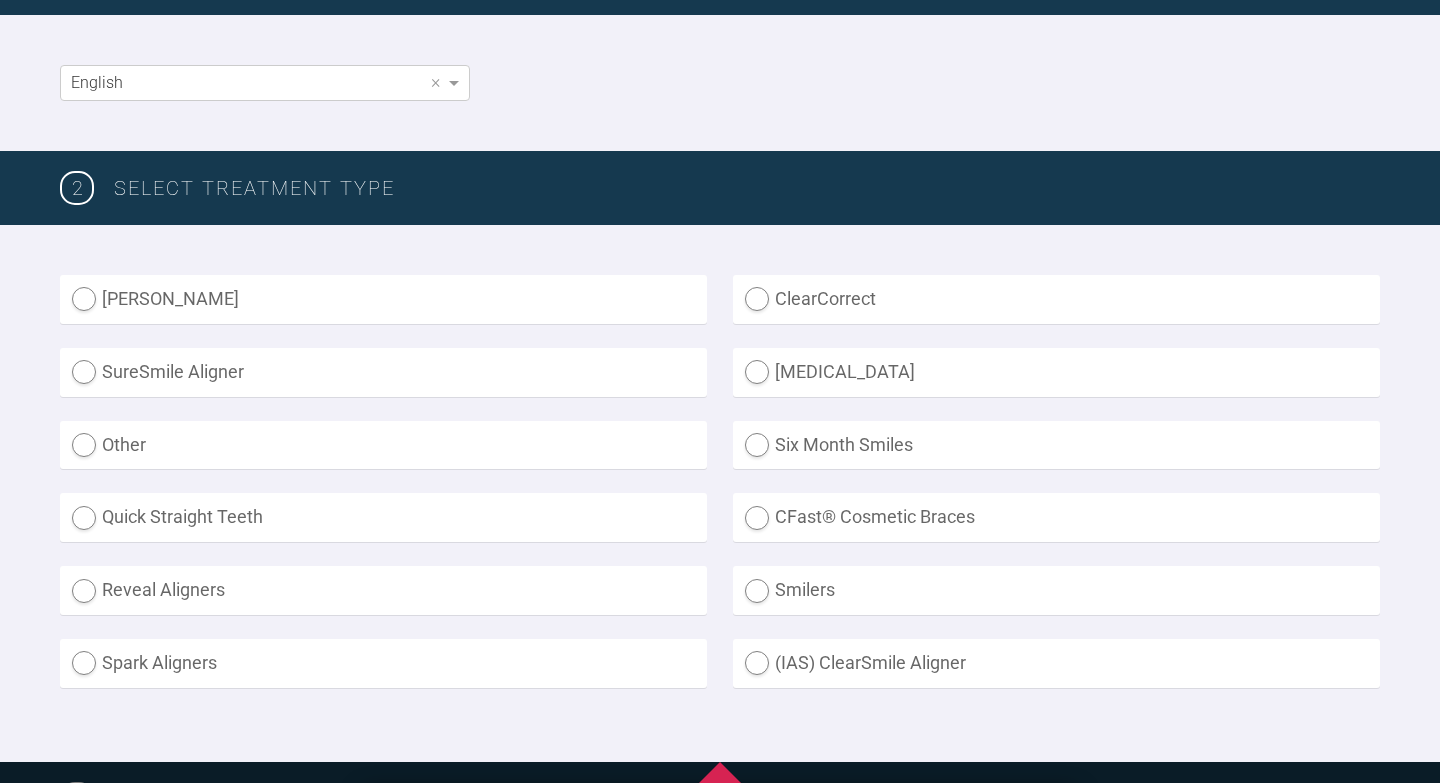 scroll, scrollTop: 401, scrollLeft: 0, axis: vertical 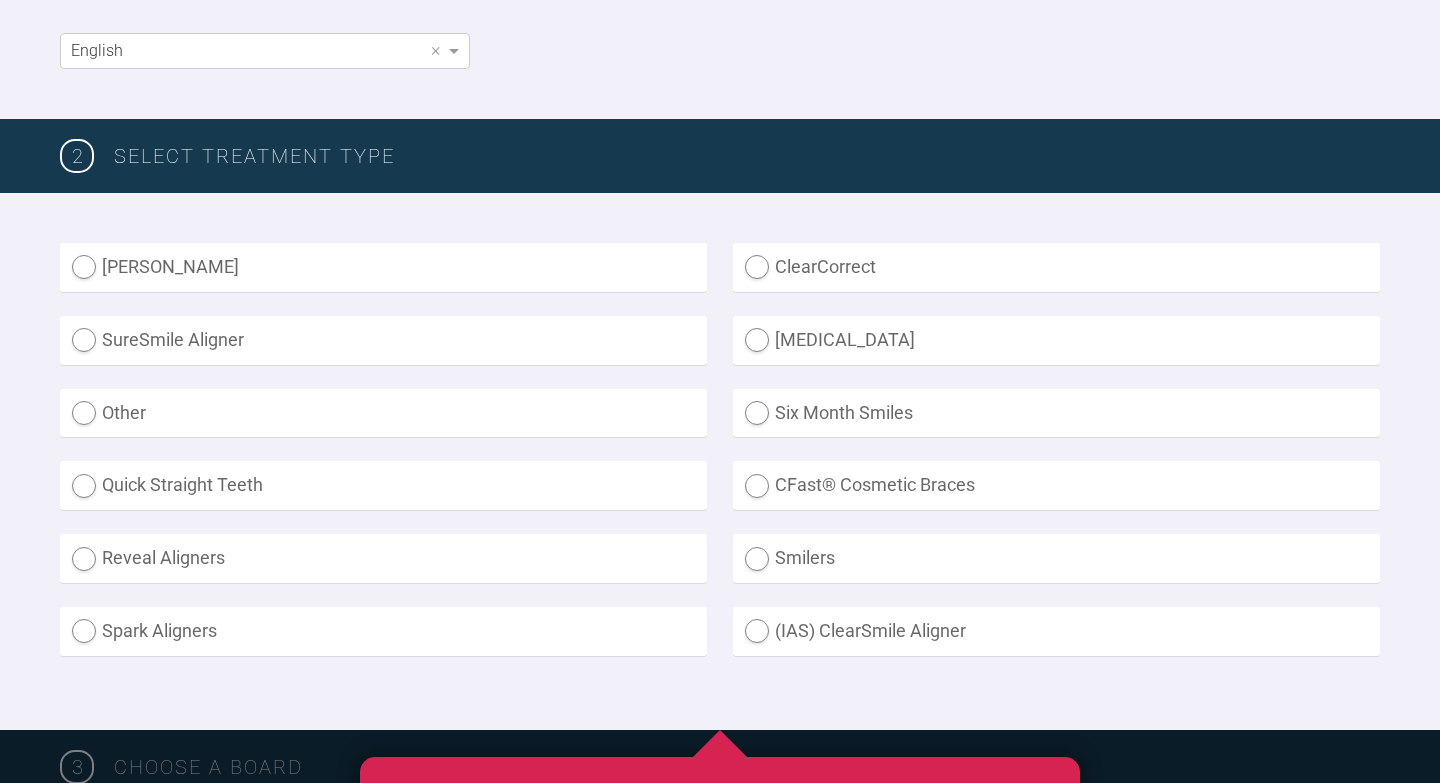 click on "ClearCorrect" at bounding box center [1056, 267] 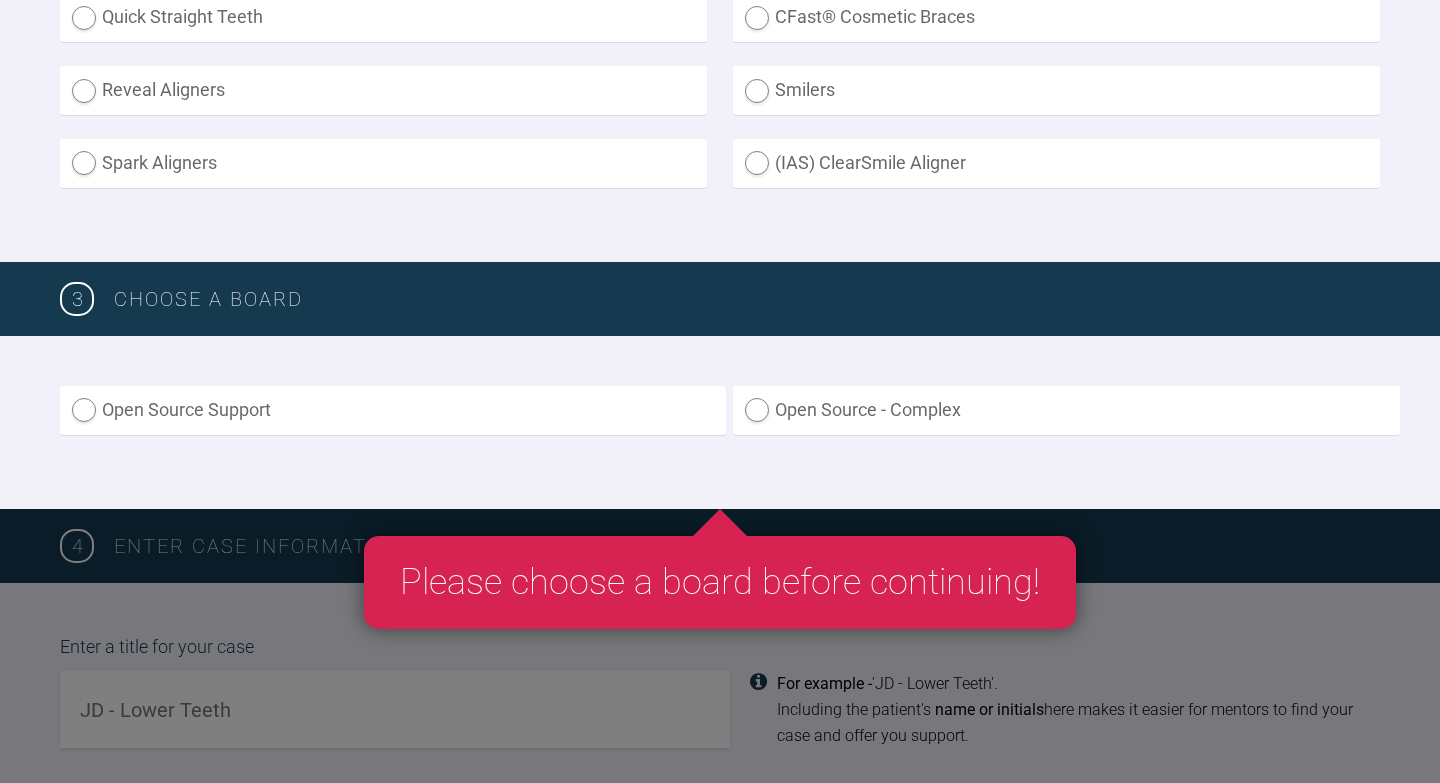 scroll, scrollTop: 961, scrollLeft: 0, axis: vertical 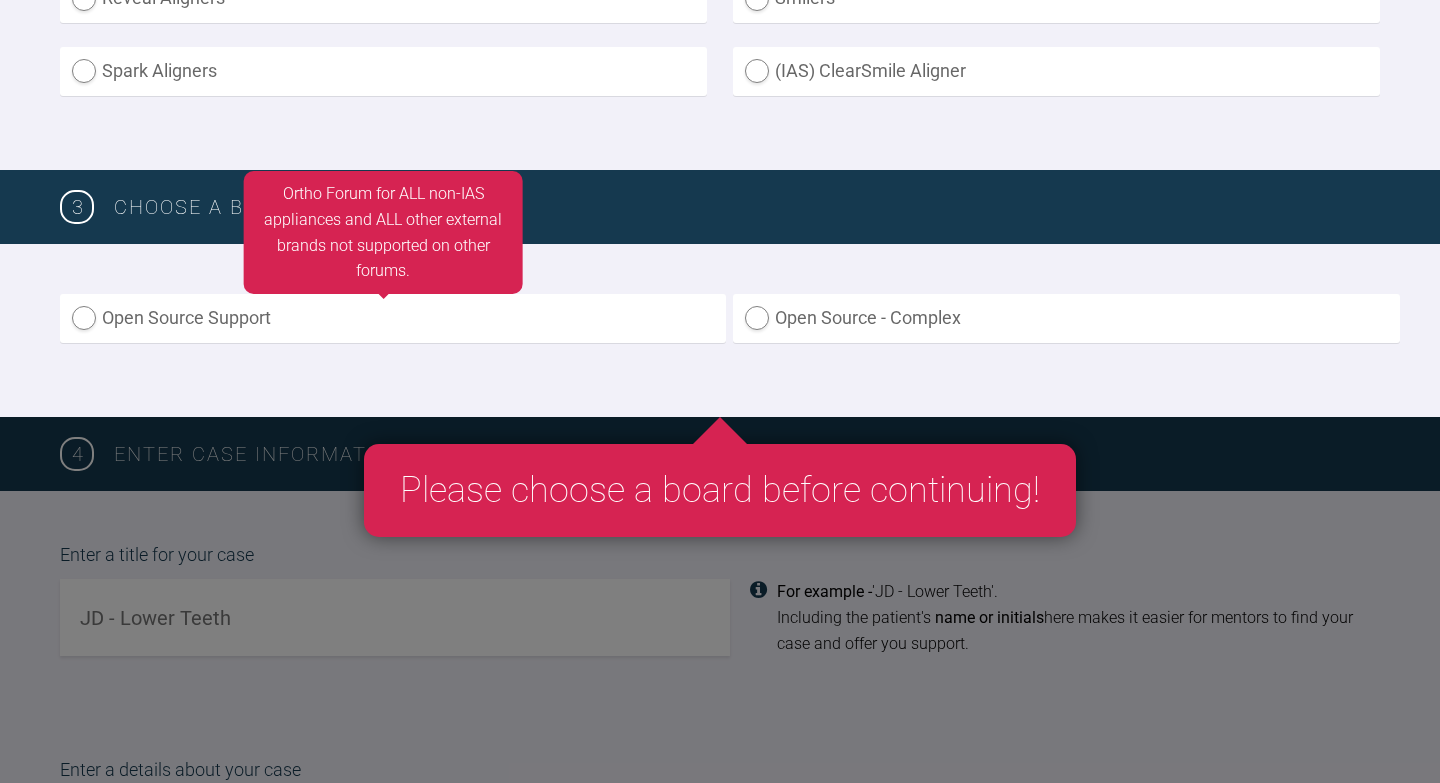click on "Open Source Support" at bounding box center [393, 318] 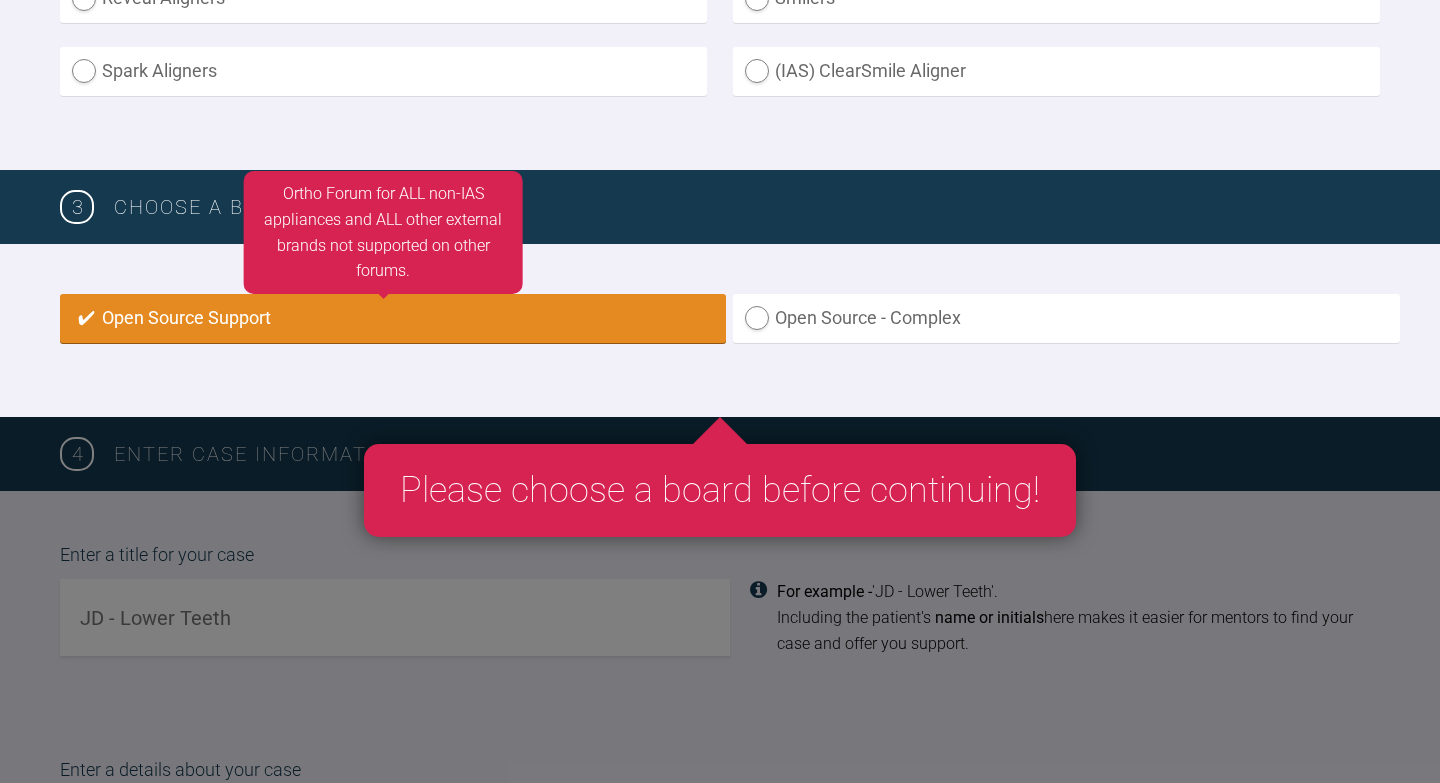 radio on "true" 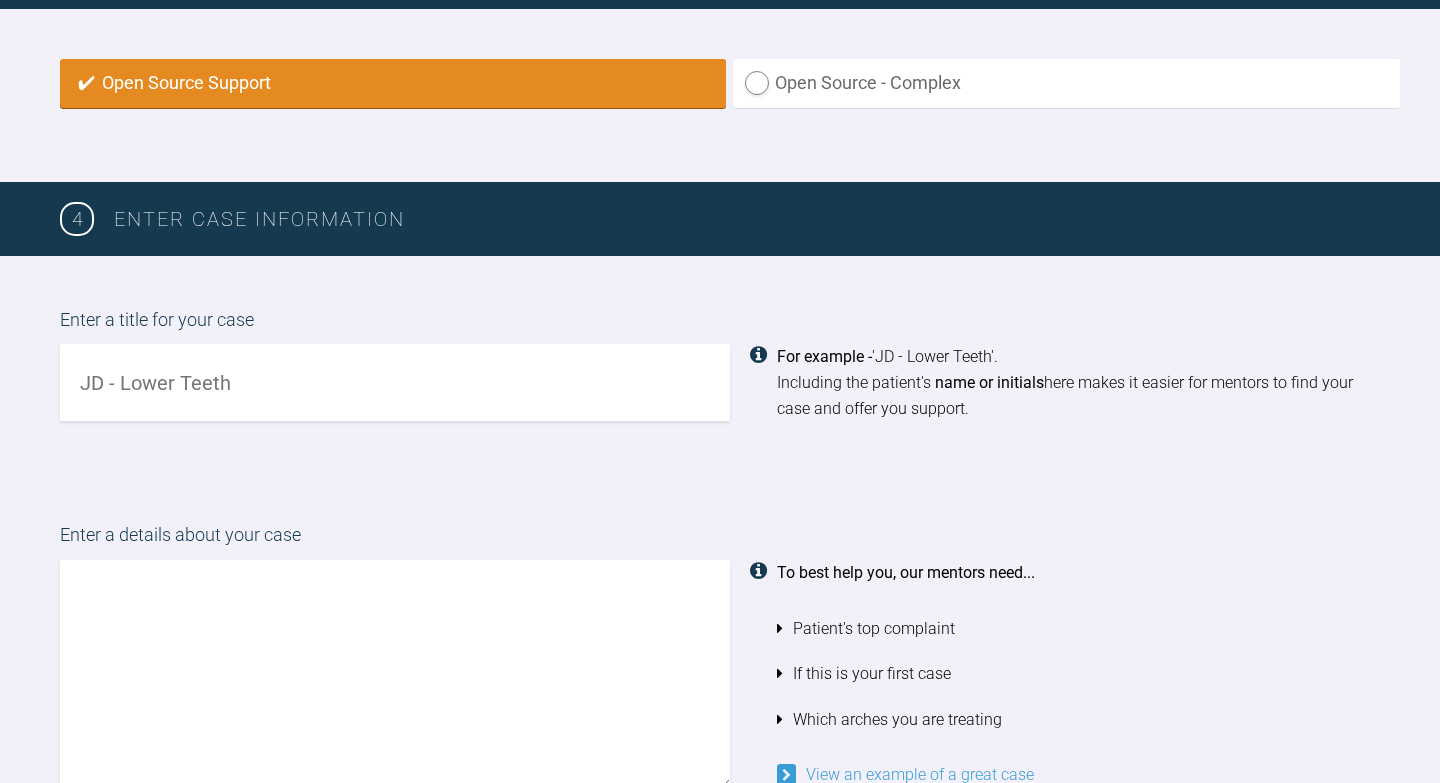 scroll, scrollTop: 1198, scrollLeft: 0, axis: vertical 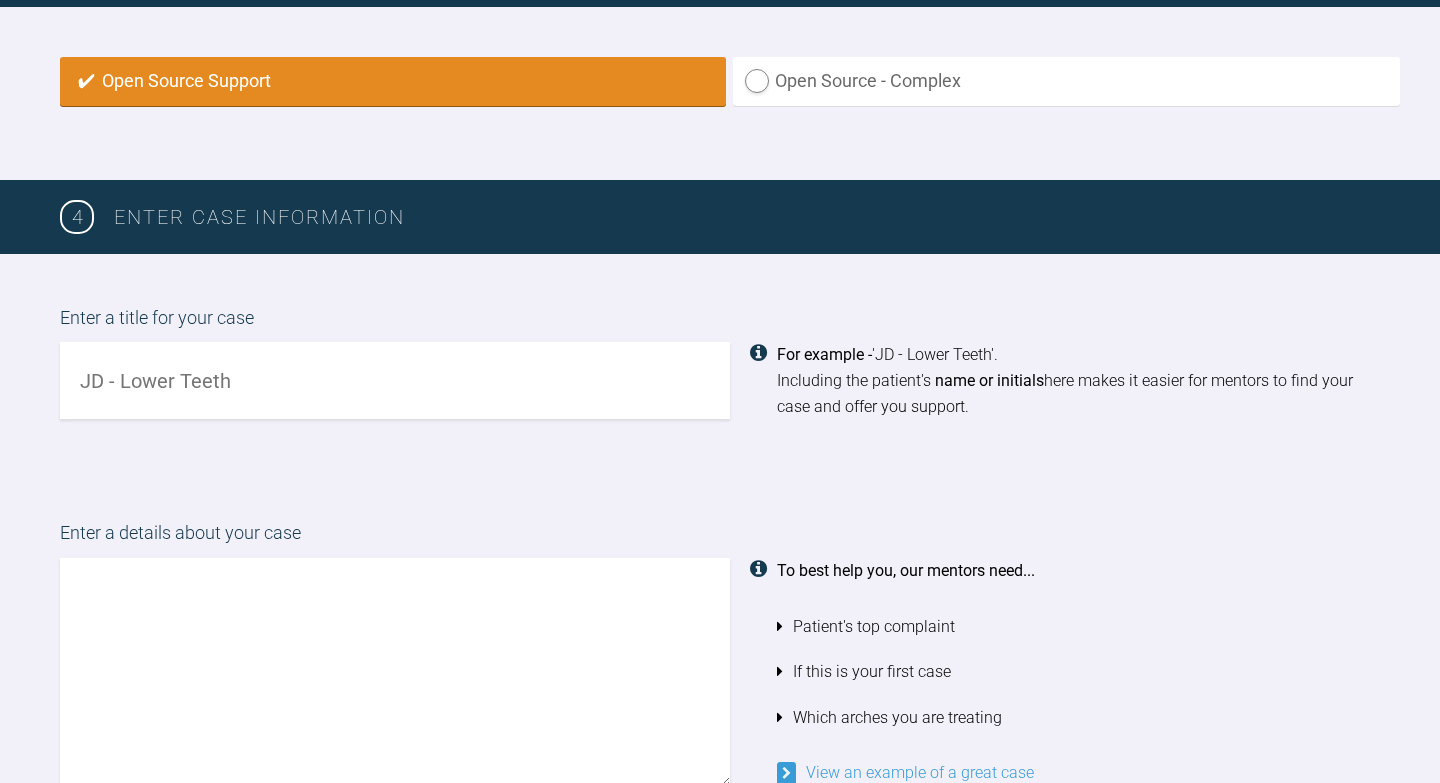 click at bounding box center (395, 380) 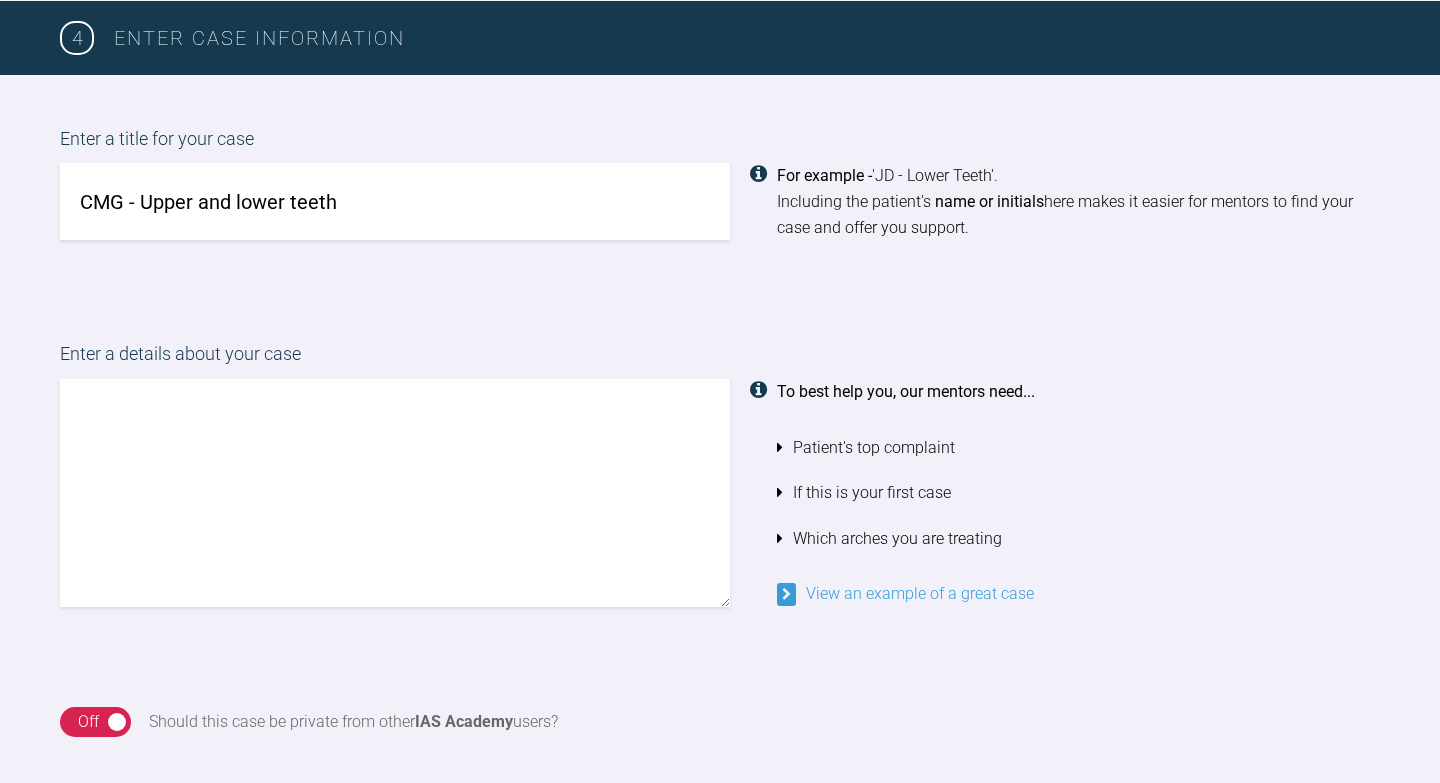 scroll, scrollTop: 1406, scrollLeft: 0, axis: vertical 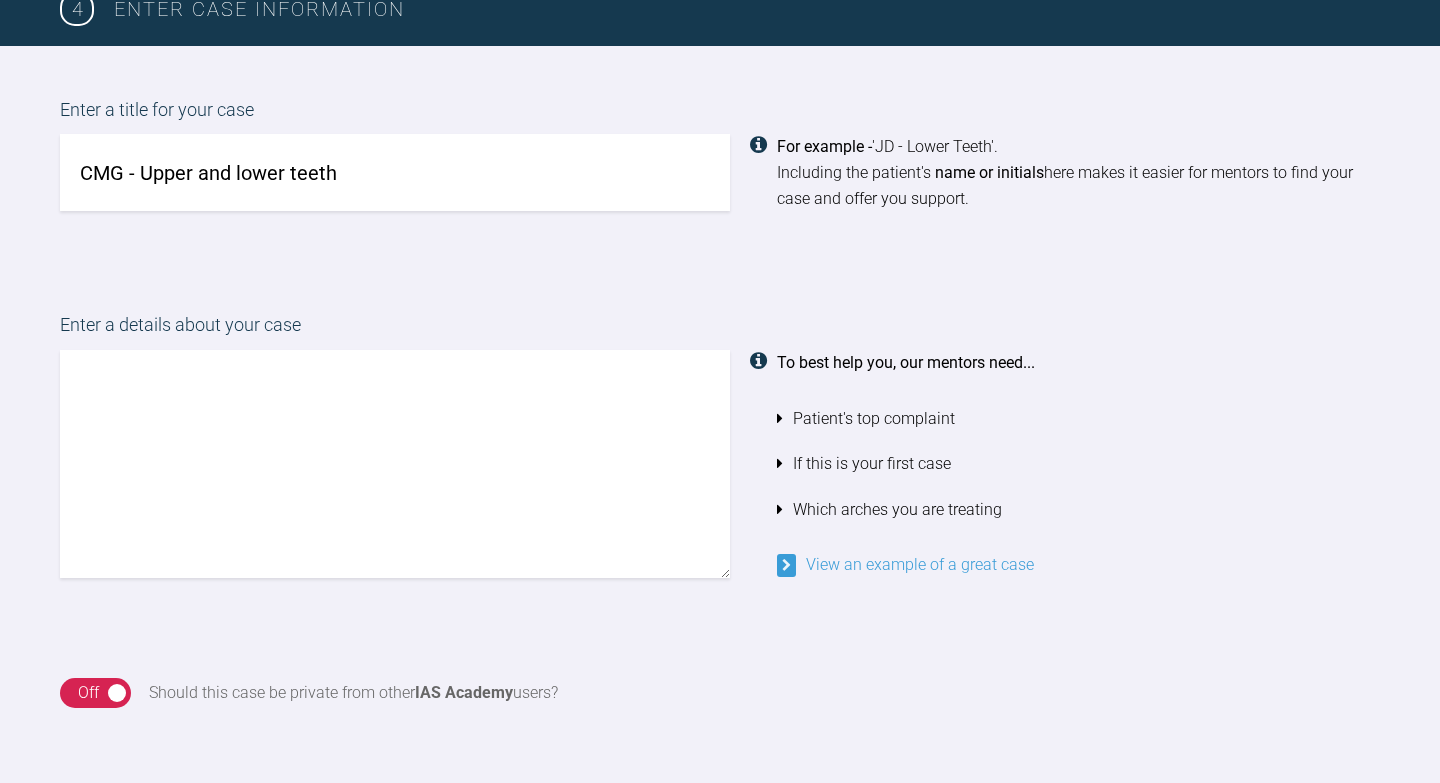 type on "CMG - Upper and lower teeth" 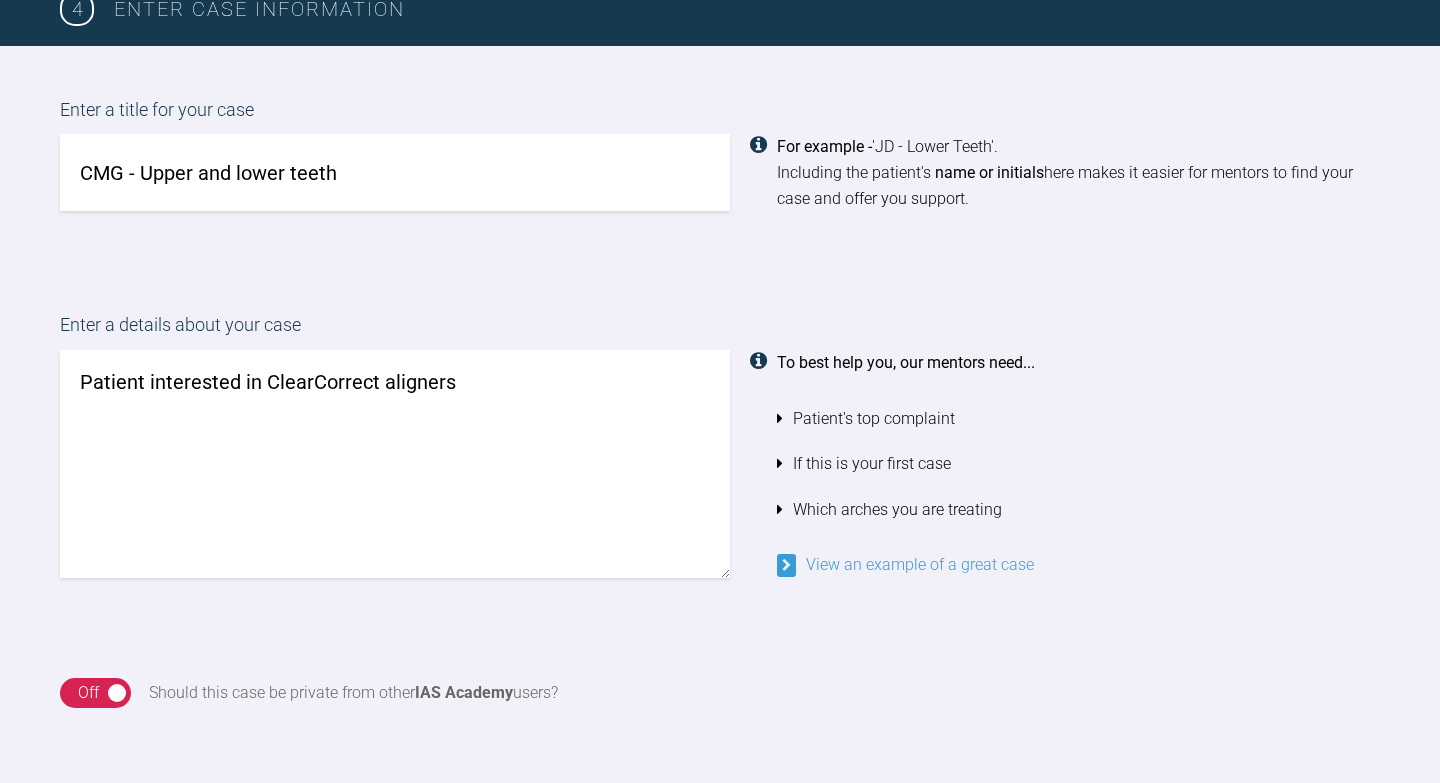 click on "Patient interested in ClearCorrect aligners" at bounding box center [395, 464] 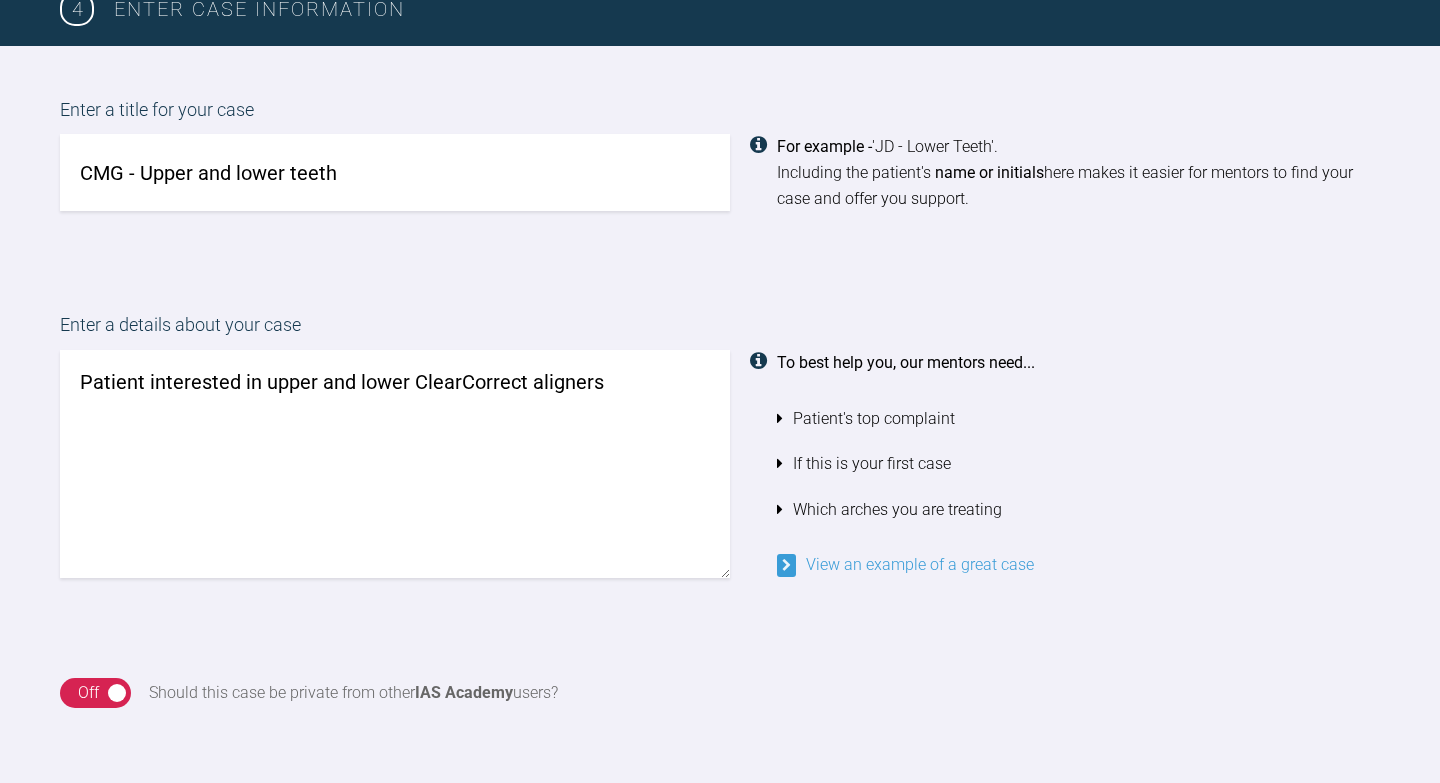 click on "Patient interested in upper and lower ClearCorrect aligners" at bounding box center [395, 464] 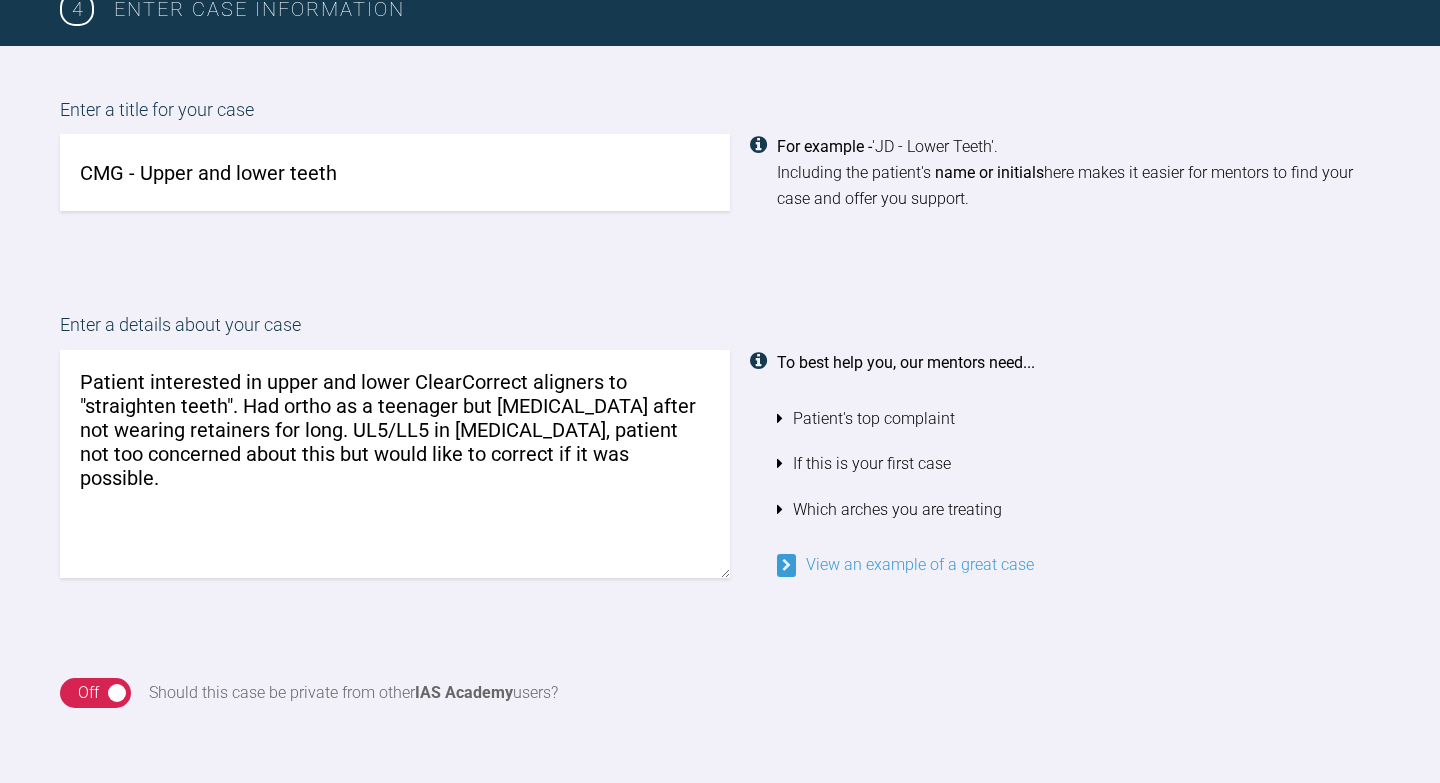 click on "Patient interested in upper and lower ClearCorrect aligners to "straighten teeth". Had ortho as a teenager but [MEDICAL_DATA] after not wearing retainers for long. UL5/LL5 in [MEDICAL_DATA], patient not too concerned about this but would like to correct if it was possible." at bounding box center [395, 464] 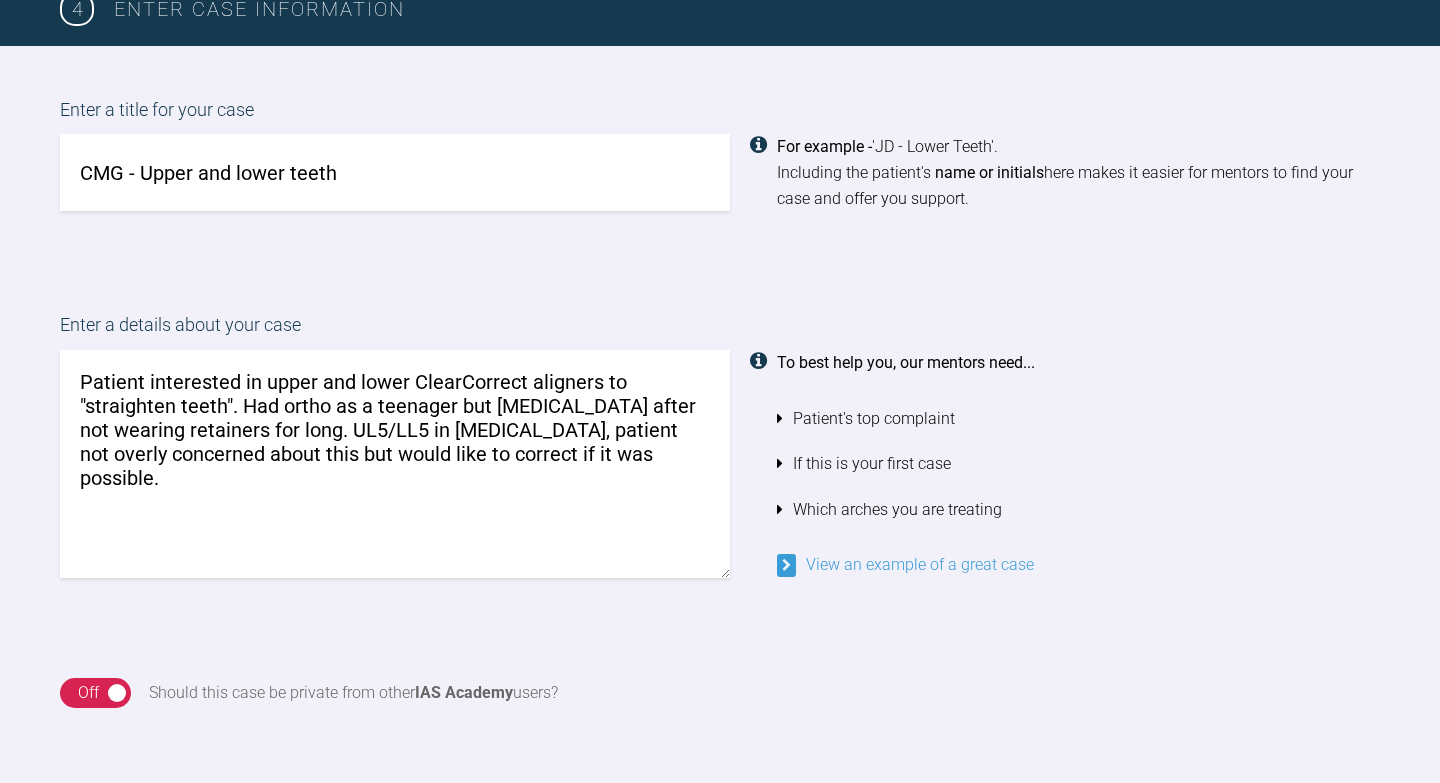 click on "Patient interested in upper and lower ClearCorrect aligners to "straighten teeth". Had ortho as a teenager but [MEDICAL_DATA] after not wearing retainers for long. UL5/LL5 in [MEDICAL_DATA], patient not overly concerned about this but would like to correct if it was possible." at bounding box center [395, 464] 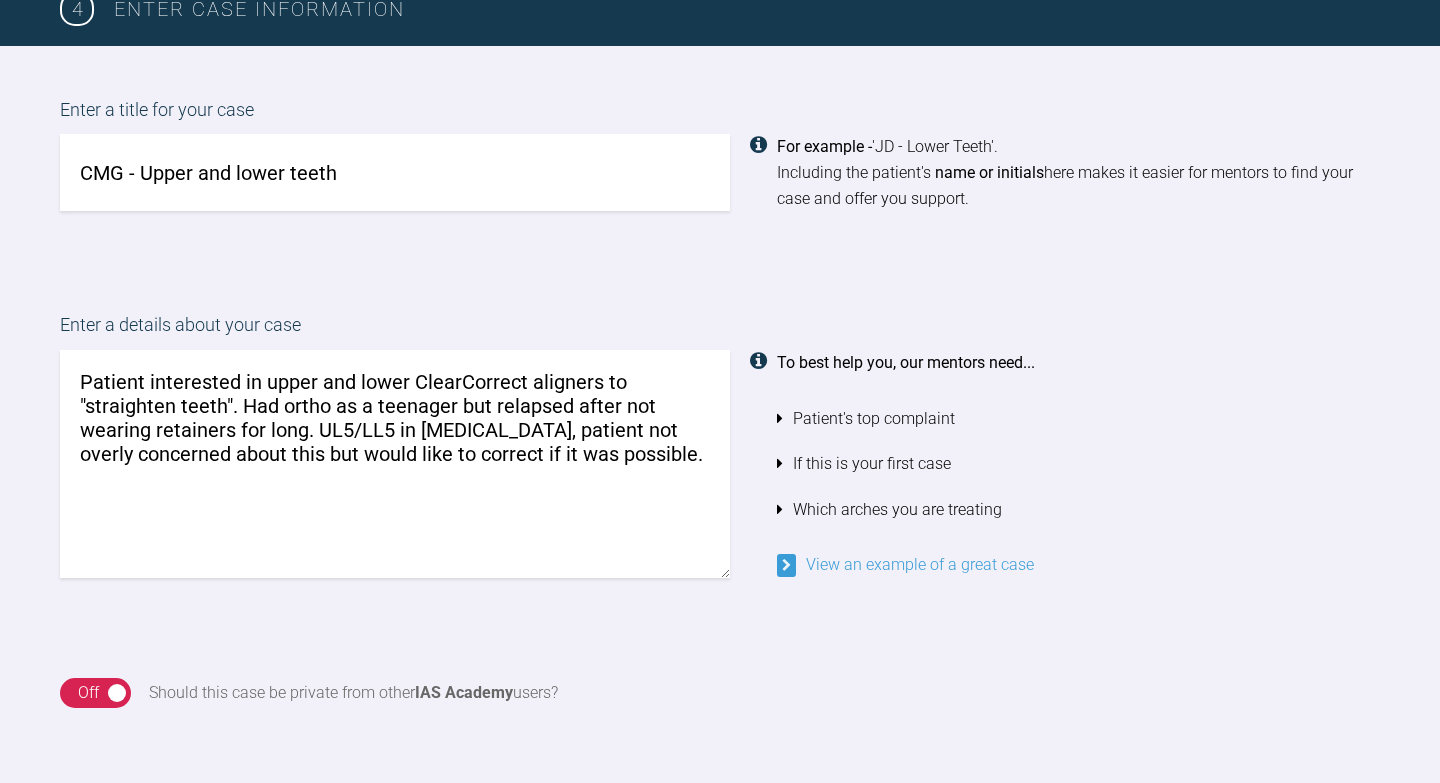 click on "Patient interested in upper and lower ClearCorrect aligners to "straighten teeth". Had ortho as a teenager but relapsed after not wearing retainers for long. UL5/LL5 in [MEDICAL_DATA], patient not overly concerned about this but would like to correct if it was possible." at bounding box center [395, 464] 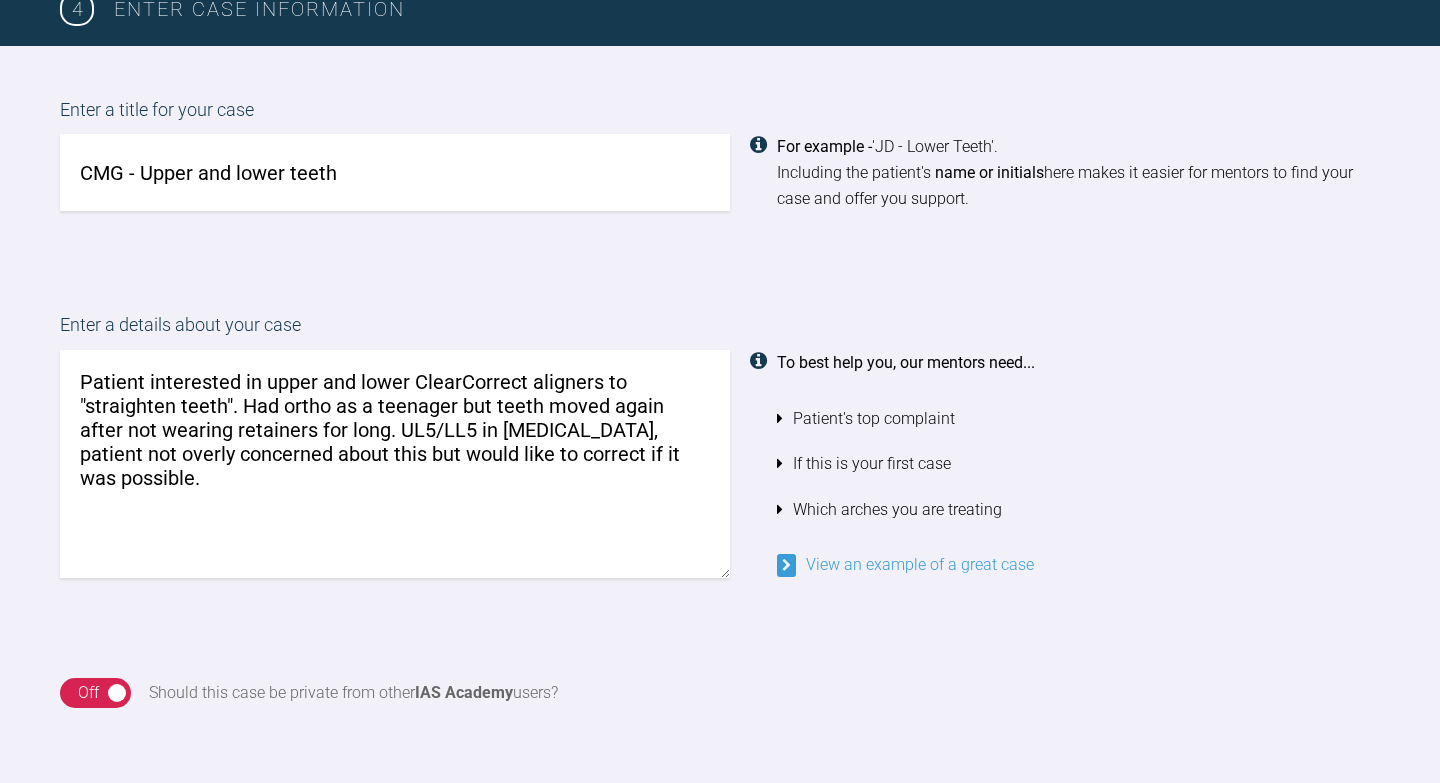 click on "Patient interested in upper and lower ClearCorrect aligners to "straighten teeth". Had ortho as a teenager but teeth moved again after not wearing retainers for long. UL5/LL5 in [MEDICAL_DATA], patient not overly concerned about this but would like to correct if it was possible." at bounding box center [395, 464] 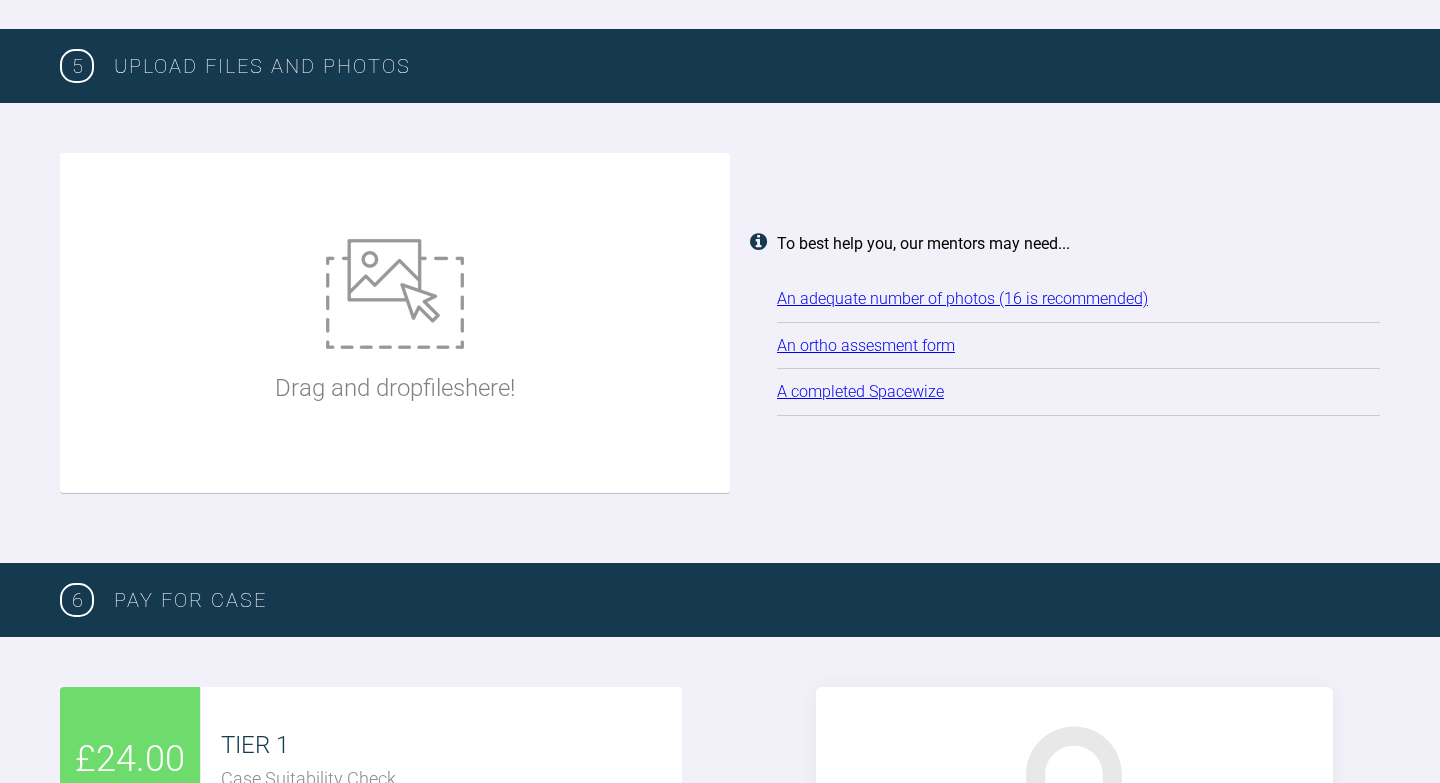 scroll, scrollTop: 2387, scrollLeft: 0, axis: vertical 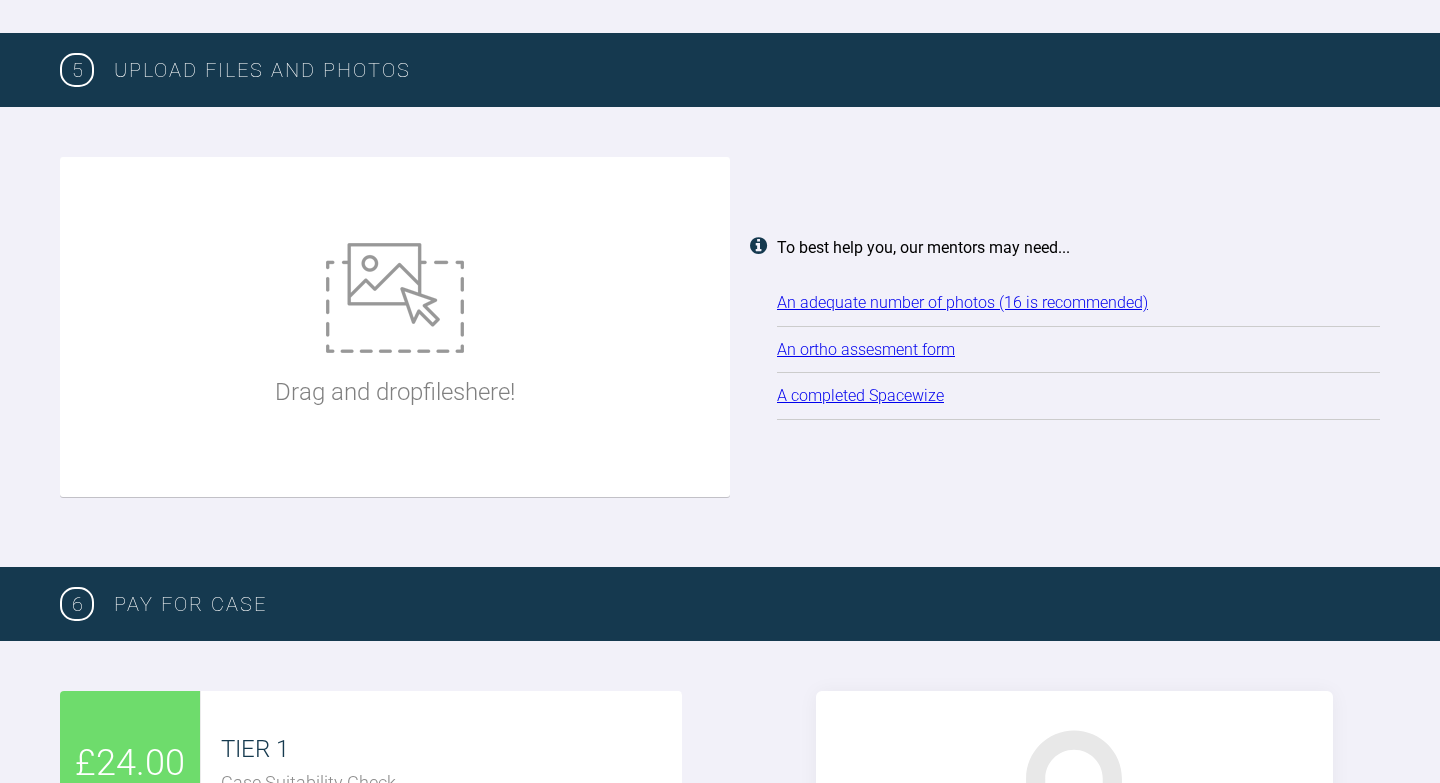 type on "Patient interested in upper and lower ClearCorrect aligners to "straighten teeth". Had ortho as a teenager but teeth moved again after not wearing retainers for long. UL5/LL5 in [MEDICAL_DATA], patient not overly concerned about this but would like to correct if it was possible. UR1 not ideal height/width ratio so was considering aligning upper 1s to gingival level and edge bonding UR1 along with upper 2-2 possibly?" 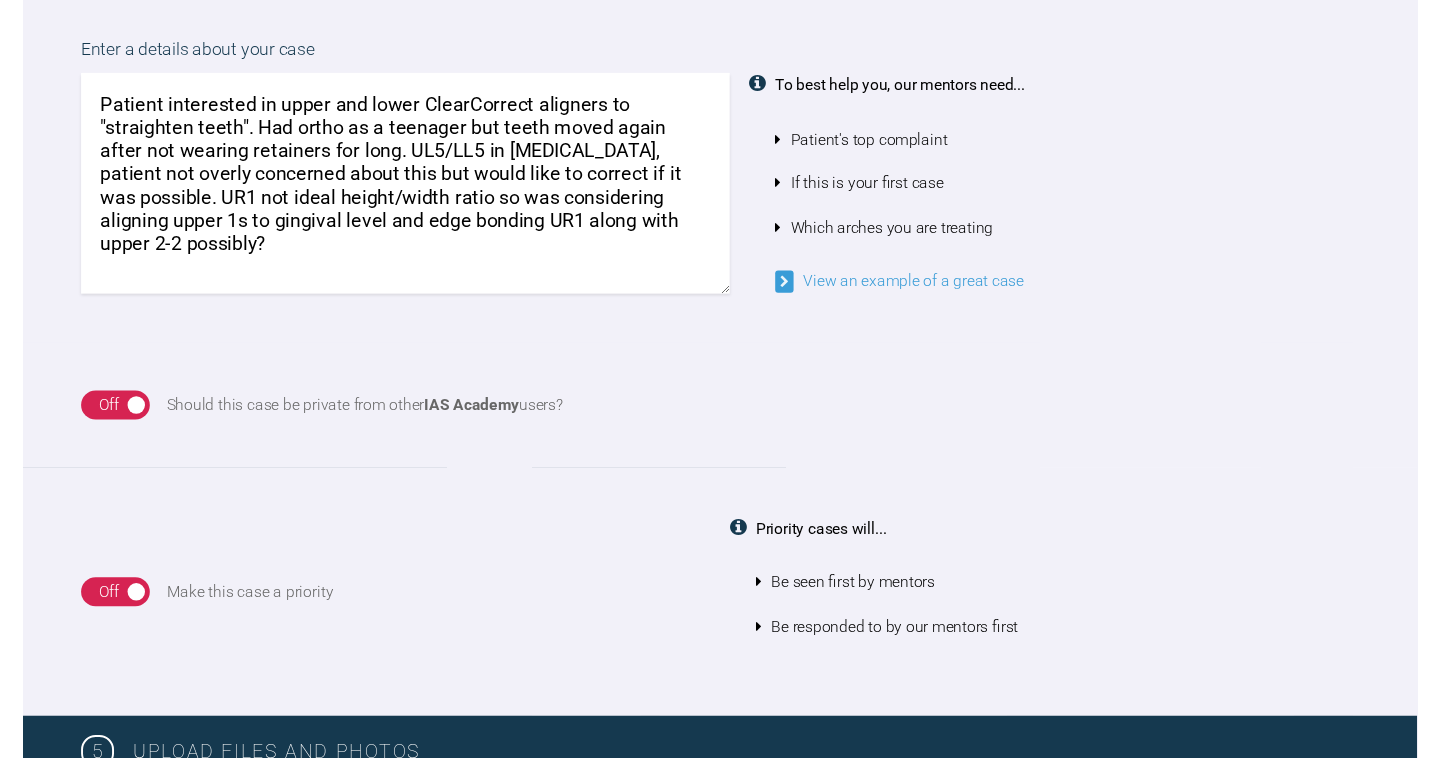scroll, scrollTop: 1691, scrollLeft: 0, axis: vertical 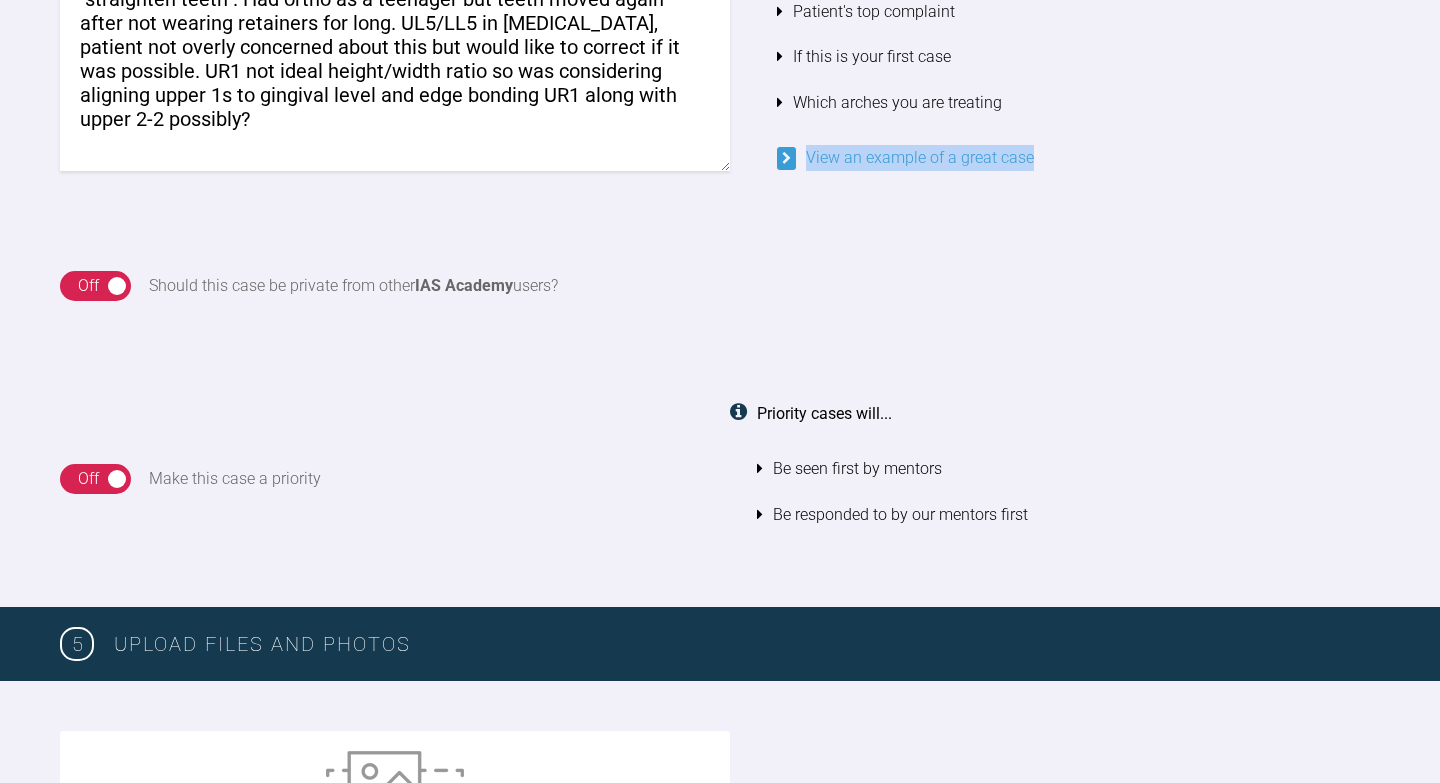 click on "View an example of a great case" at bounding box center [905, 157] 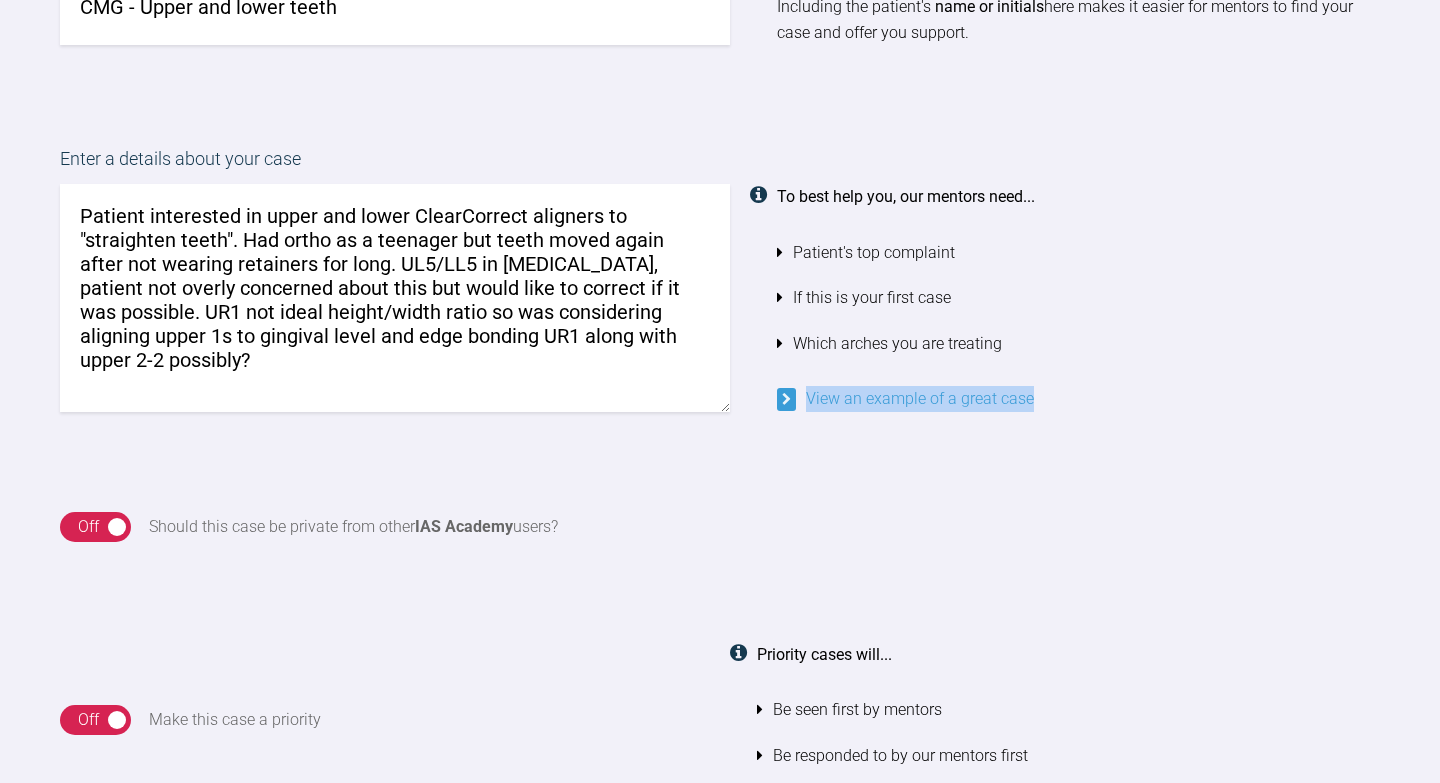 scroll, scrollTop: 1635, scrollLeft: 0, axis: vertical 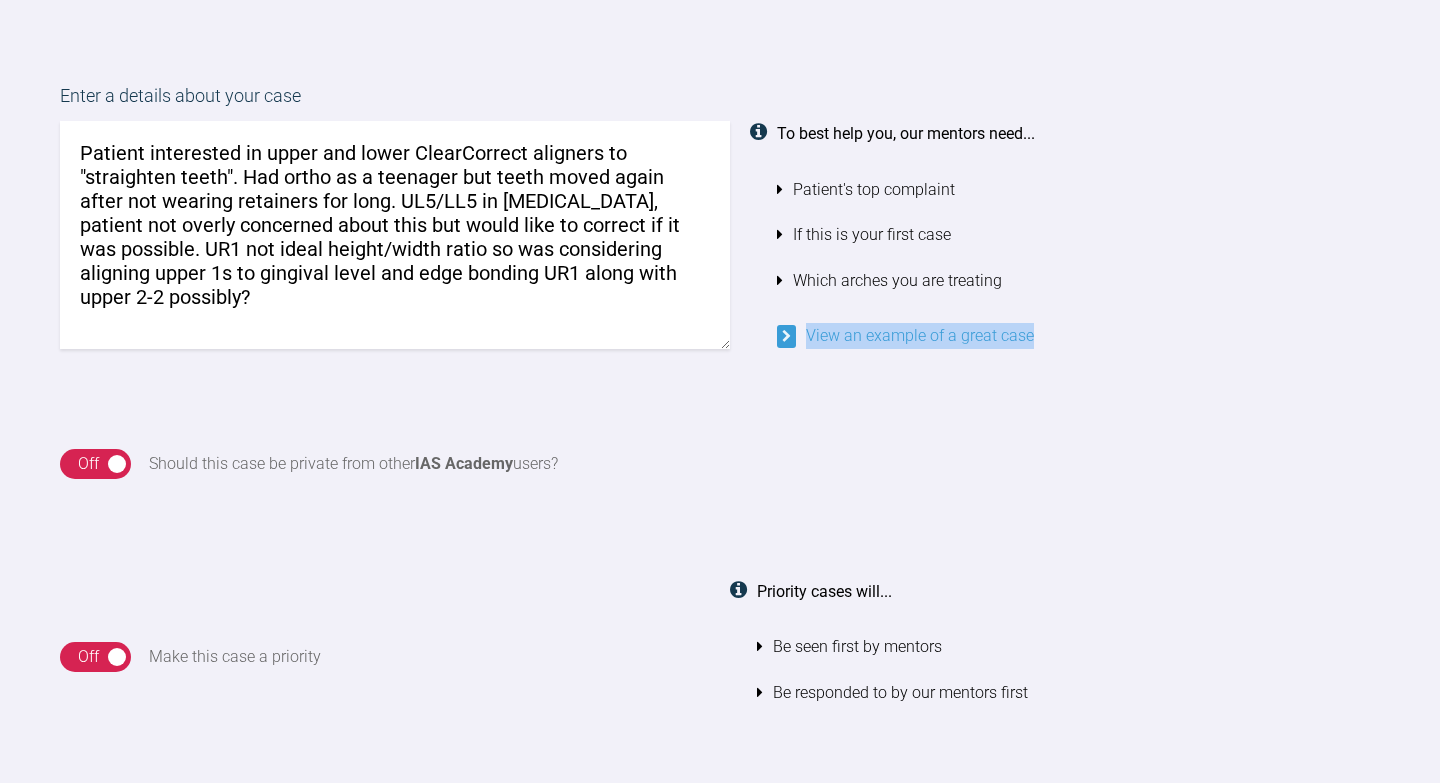 click on "On Off Should this case be private from other  IAS Academy  users?" at bounding box center (720, 464) 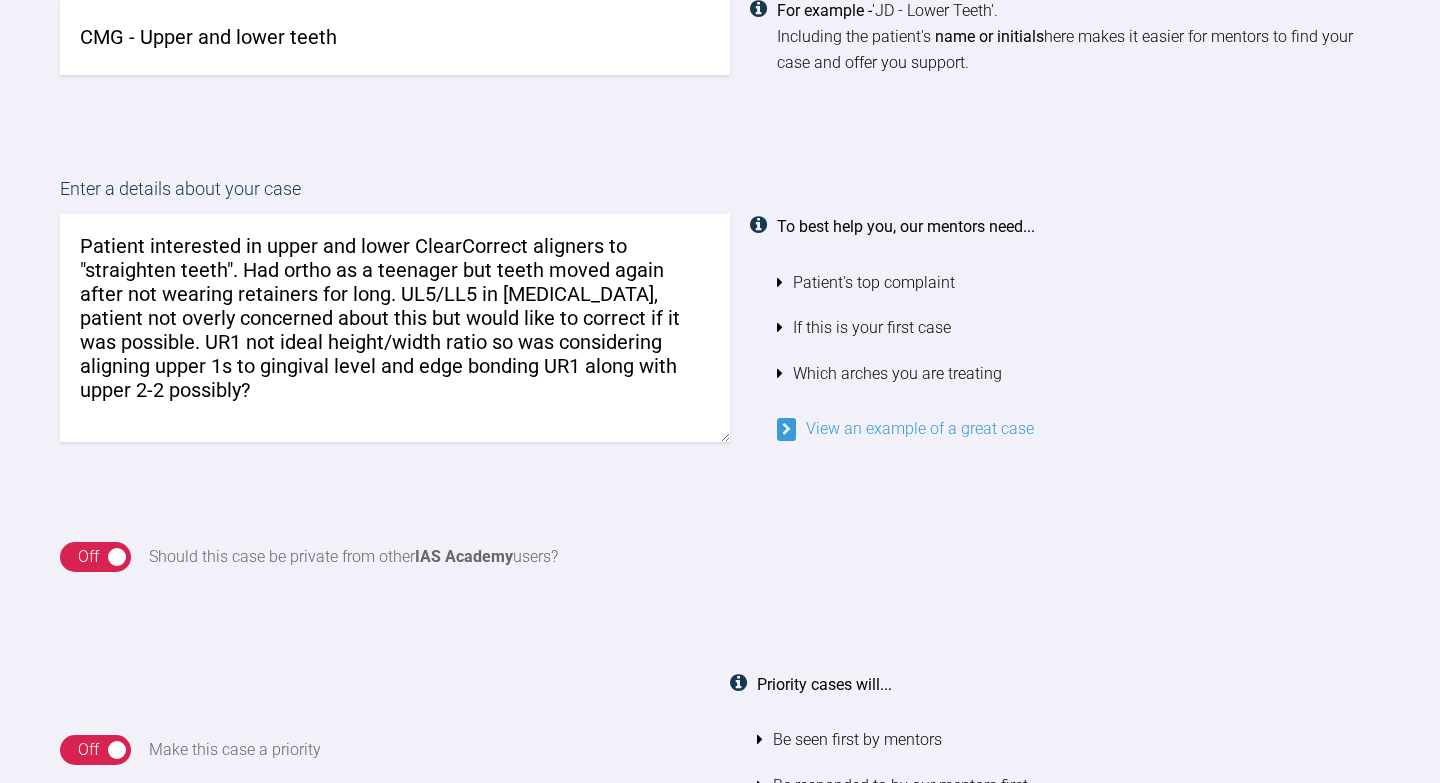 scroll, scrollTop: 1543, scrollLeft: 0, axis: vertical 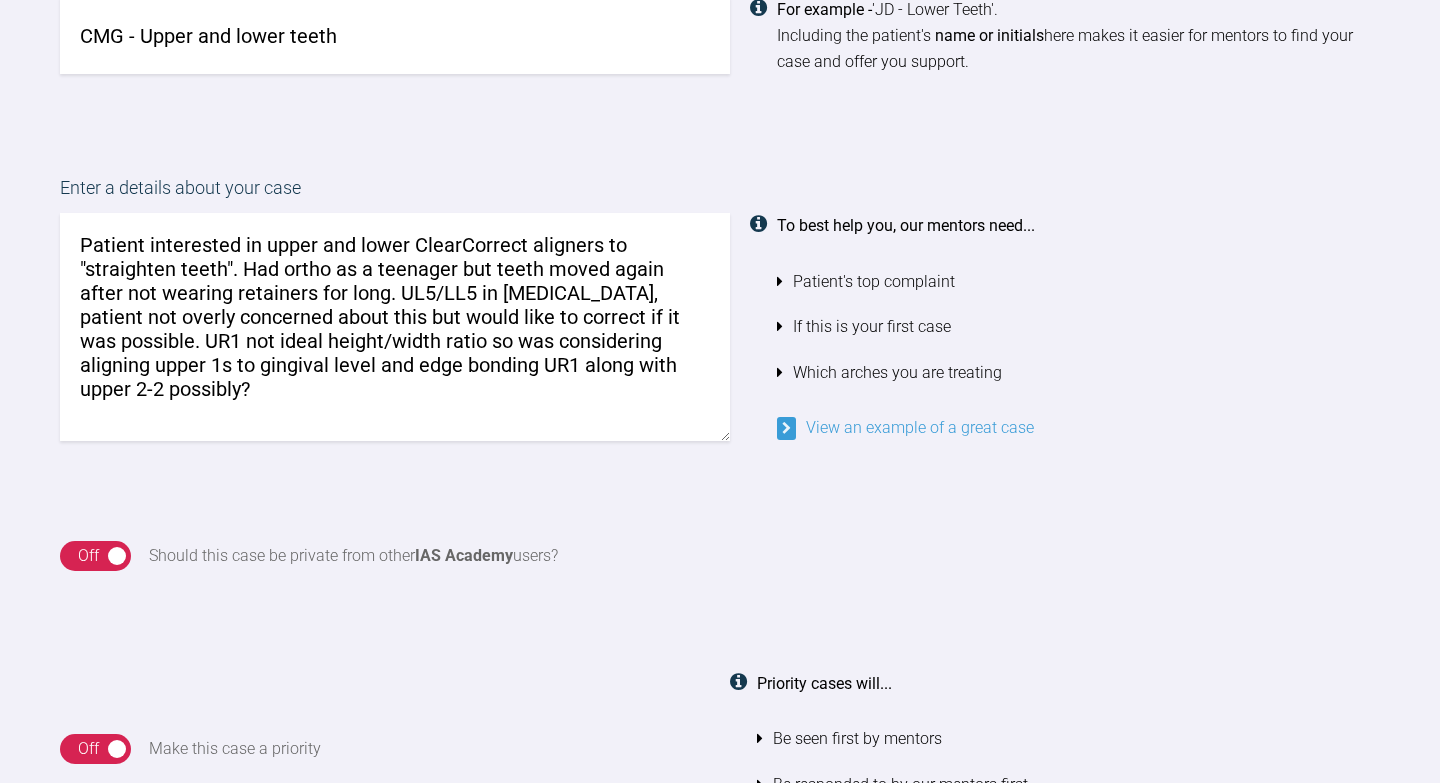 click on "On Off Make this case a priority" at bounding box center (385, 749) 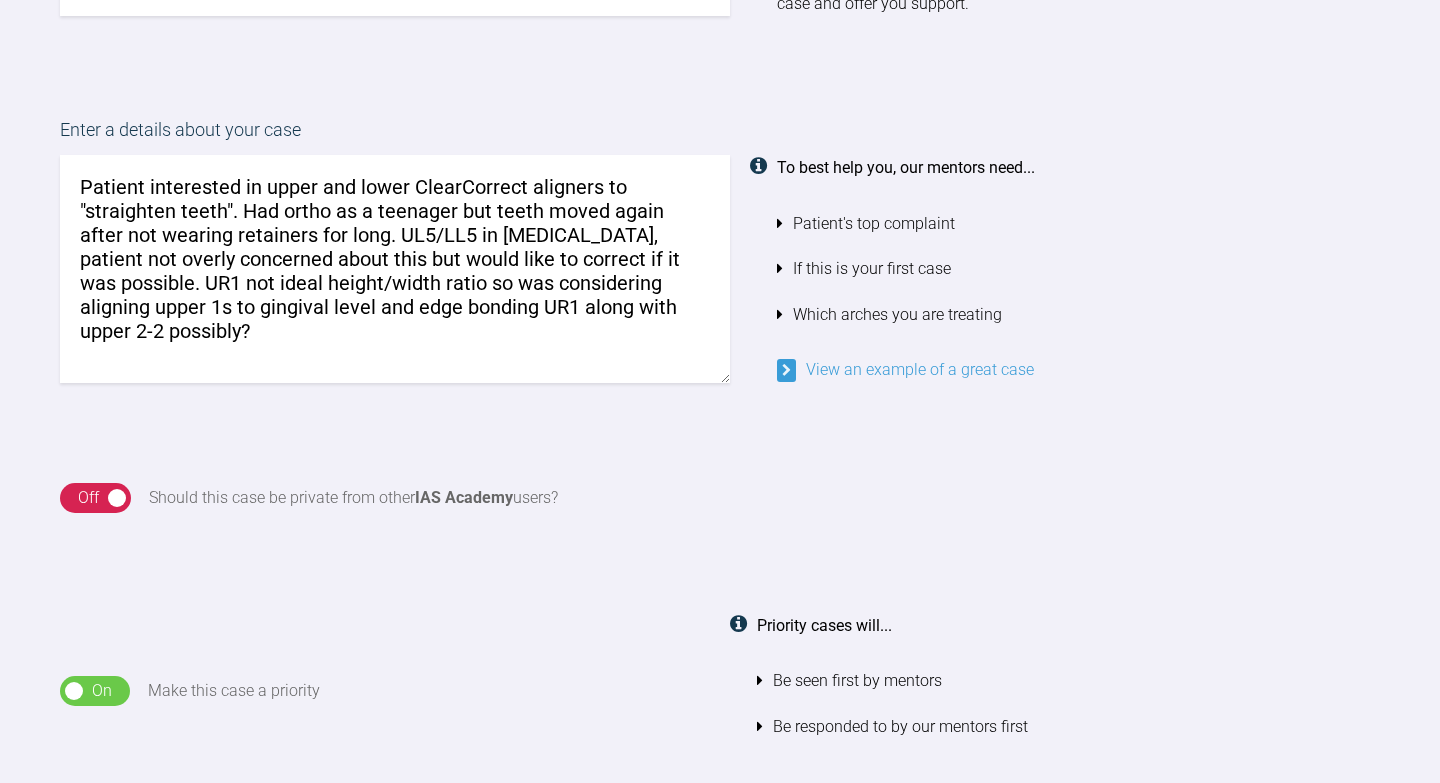 scroll, scrollTop: 1603, scrollLeft: 0, axis: vertical 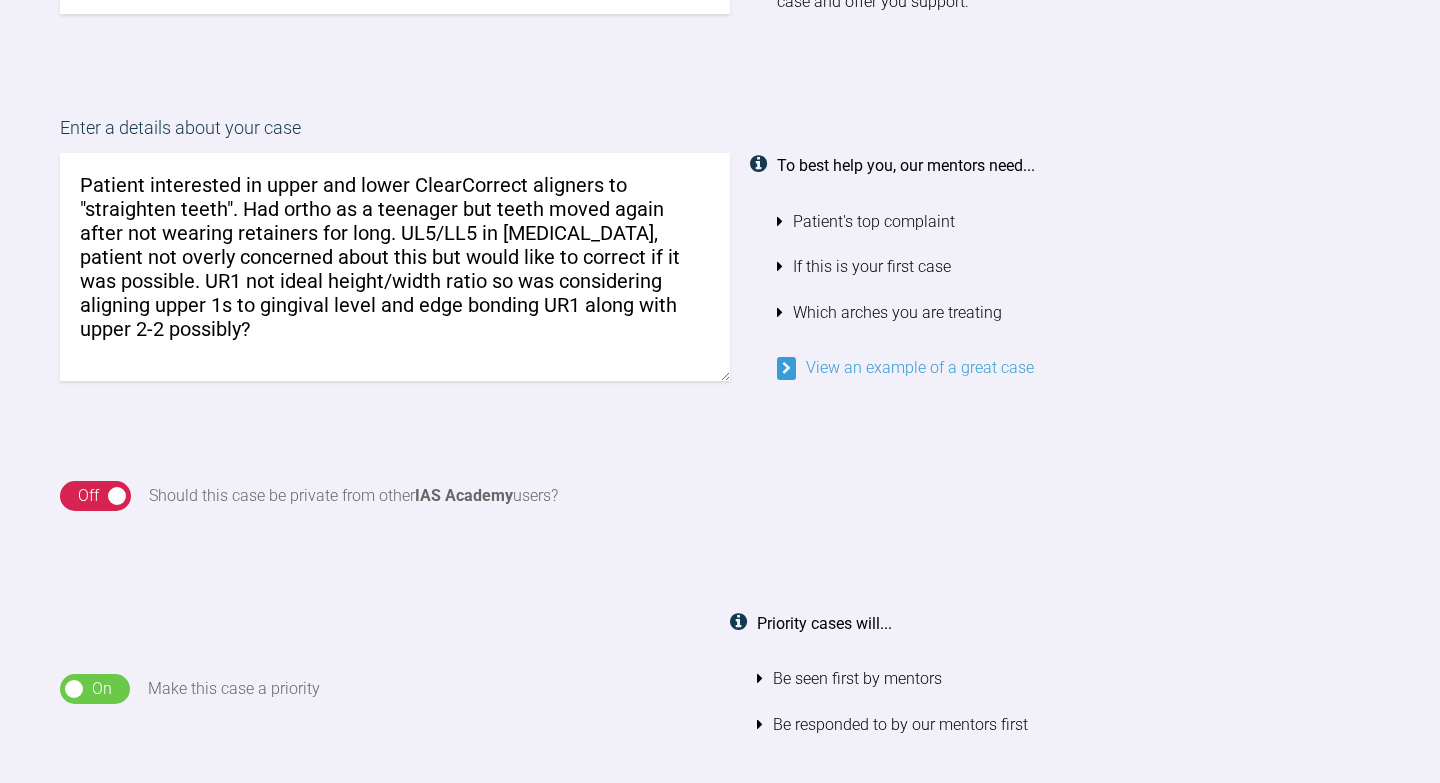 click on "Patient interested in upper and lower ClearCorrect aligners to "straighten teeth". Had ortho as a teenager but teeth moved again after not wearing retainers for long. UL5/LL5 in [MEDICAL_DATA], patient not overly concerned about this but would like to correct if it was possible. UR1 not ideal height/width ratio so was considering aligning upper 1s to gingival level and edge bonding UR1 along with upper 2-2 possibly?" at bounding box center [395, 267] 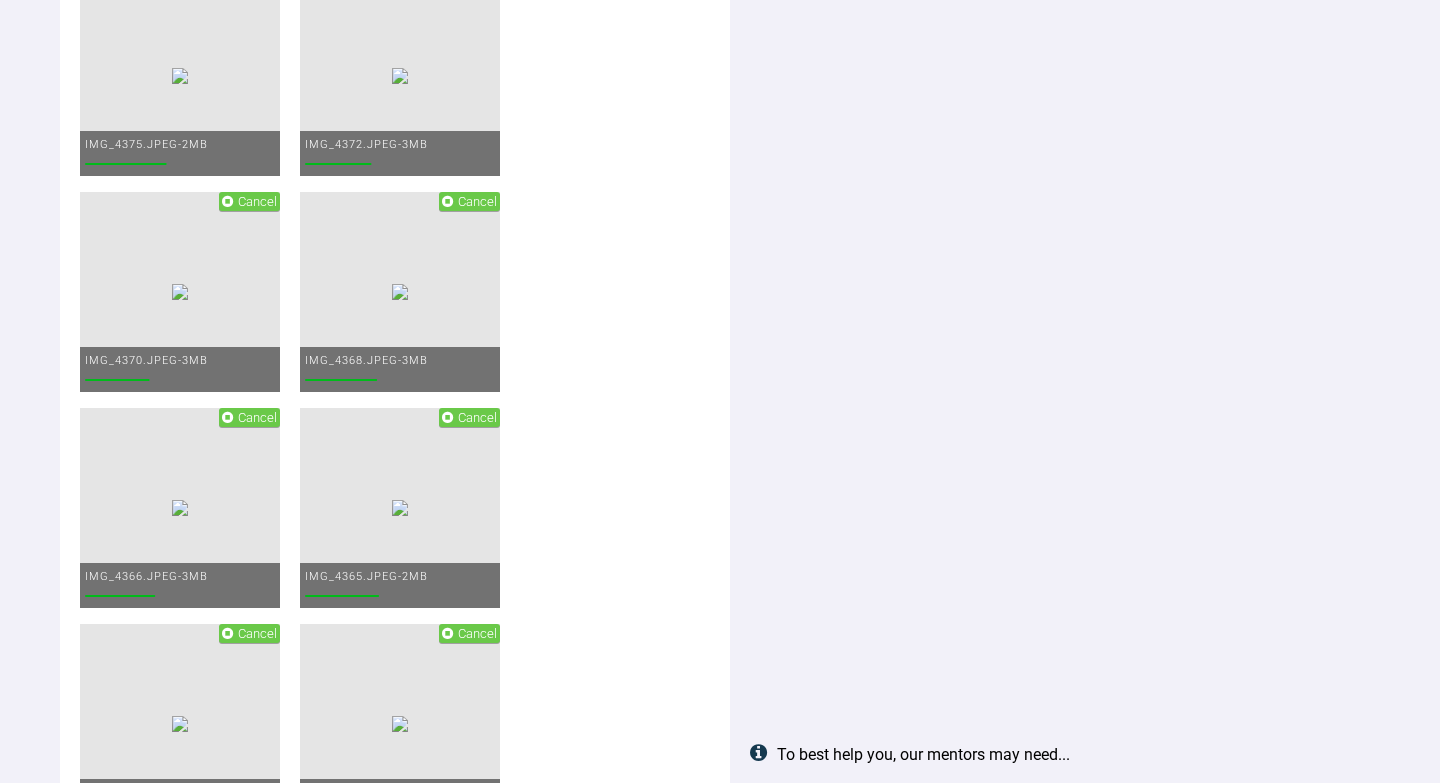 scroll, scrollTop: 2843, scrollLeft: 0, axis: vertical 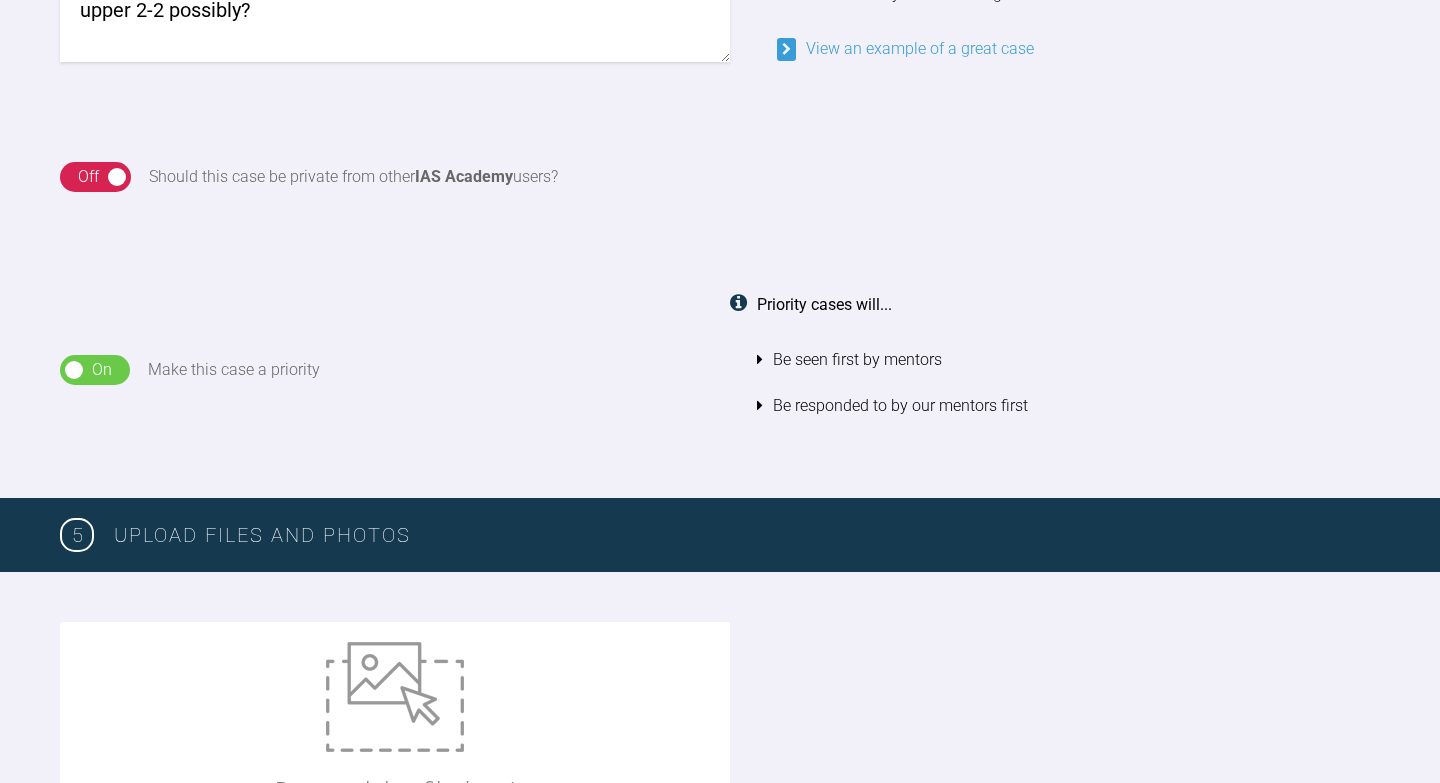 type on "Patient interested in upper and lower ClearCorrect aligners to "straighten teeth". Had ortho as a teenager but teeth moved again after not wearing retainers for long. UL5/LL5 in [MEDICAL_DATA], patient not overly concerned about this but would like to correct if it was possible. UR1 not ideal height/width ratio so was considering aligning upper 1s to gingival levels and edge bonding UR1 along with upper 2-2 possibly?" 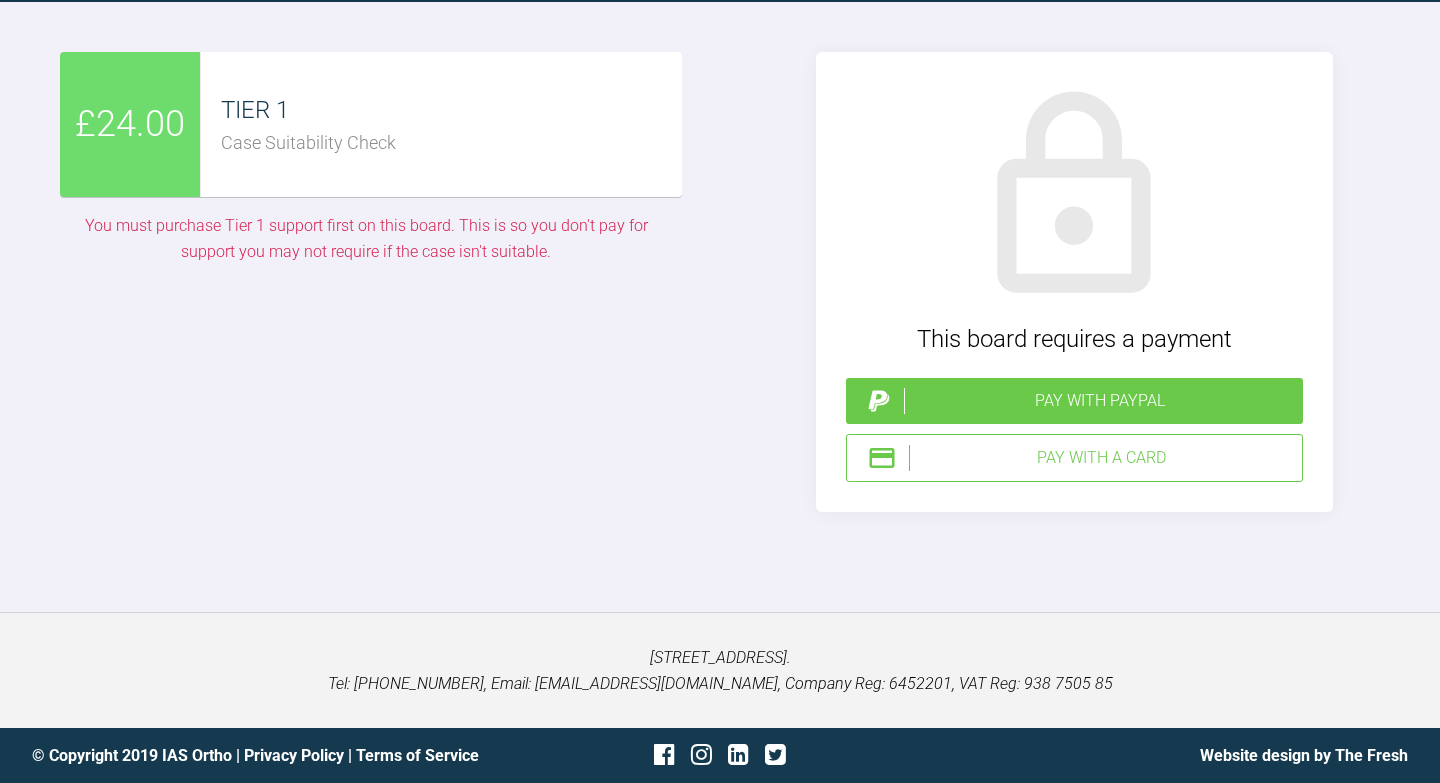 scroll, scrollTop: 6390, scrollLeft: 0, axis: vertical 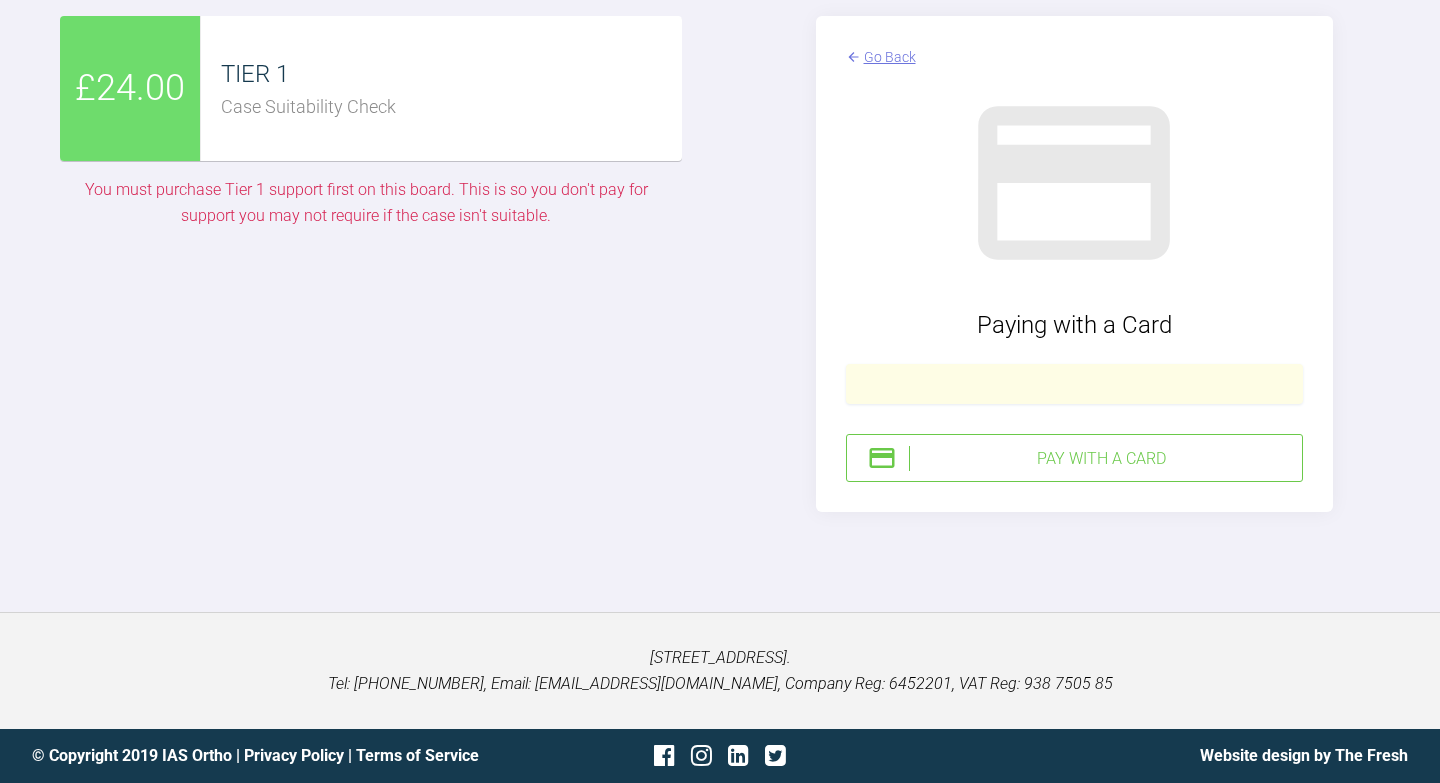 click on "Pay with a Card" at bounding box center (1101, 459) 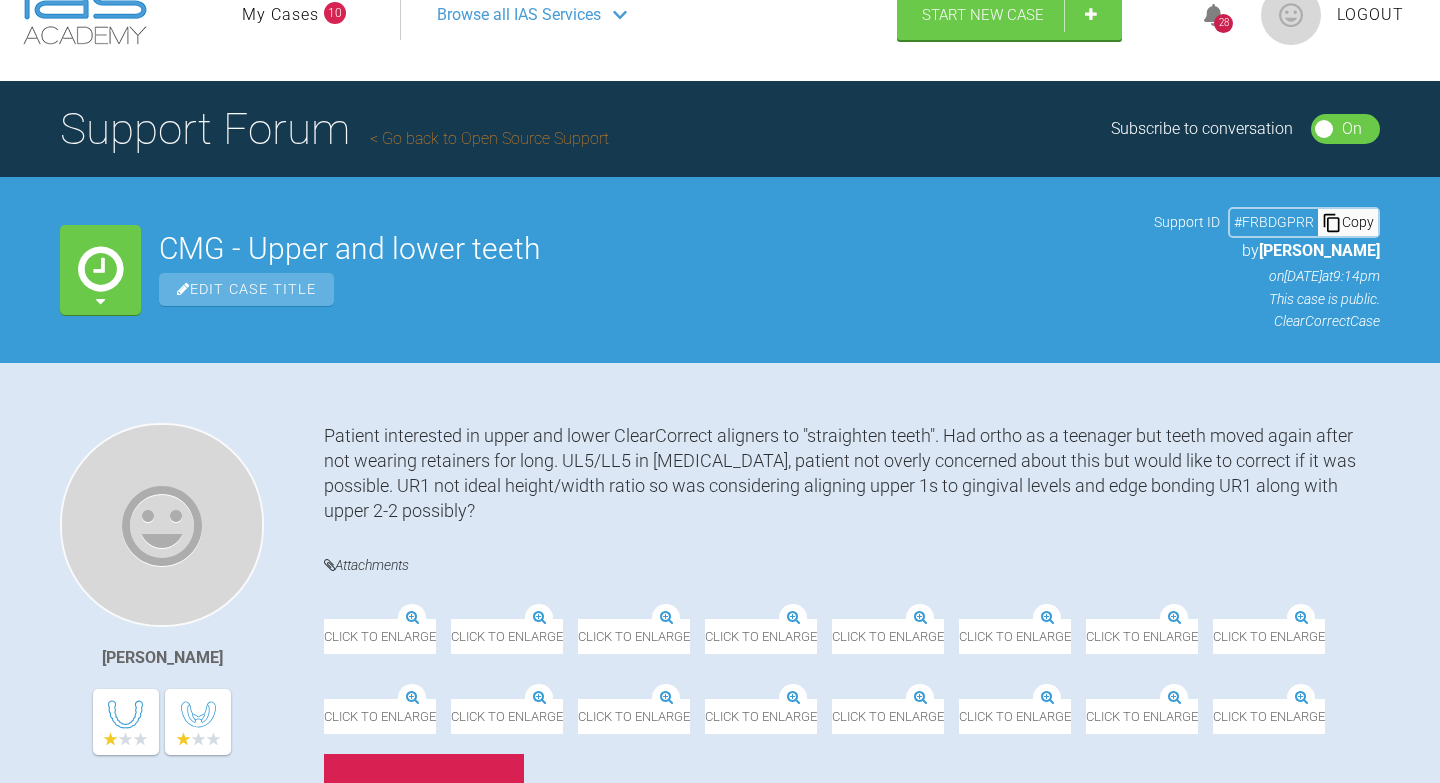 scroll, scrollTop: 2, scrollLeft: 0, axis: vertical 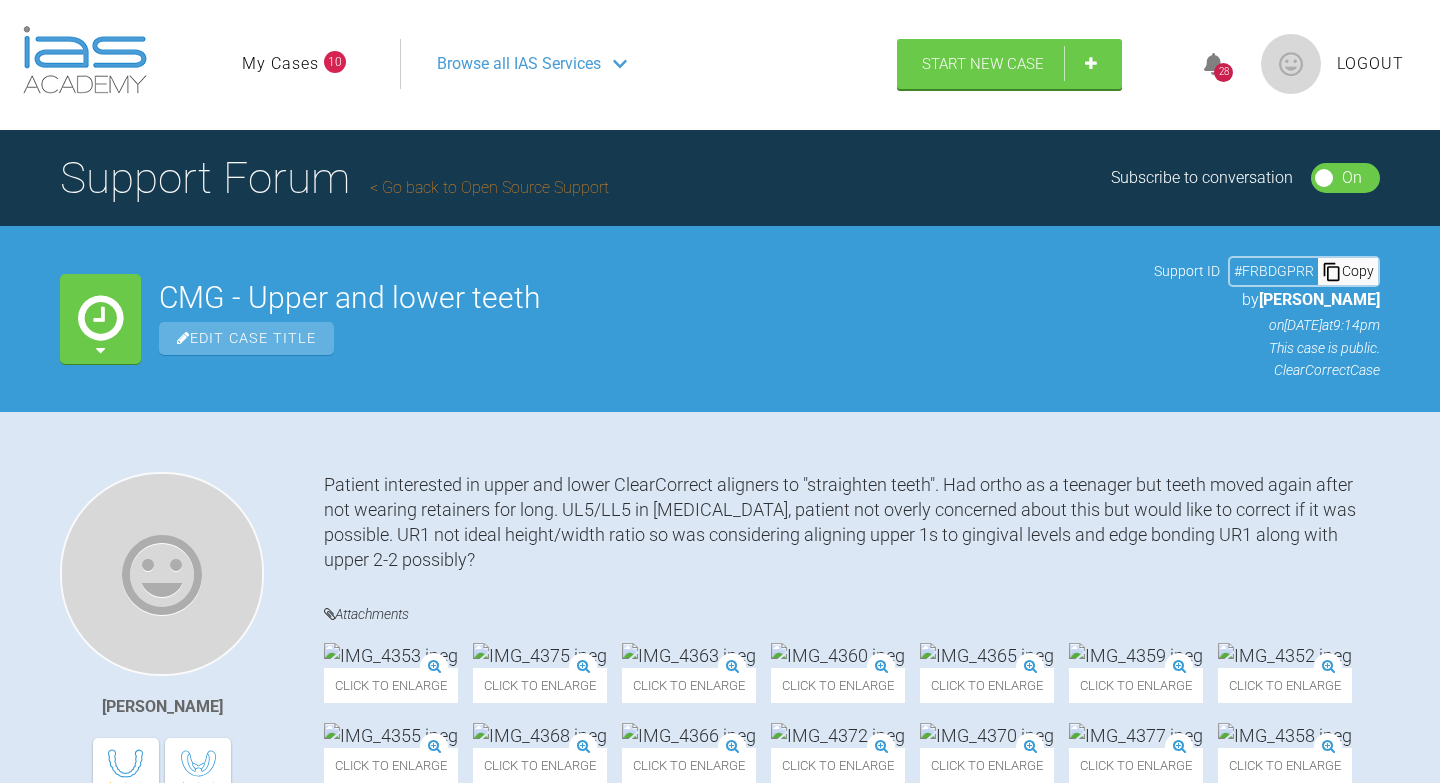 click on "Go back to Open Source Support" at bounding box center (489, 187) 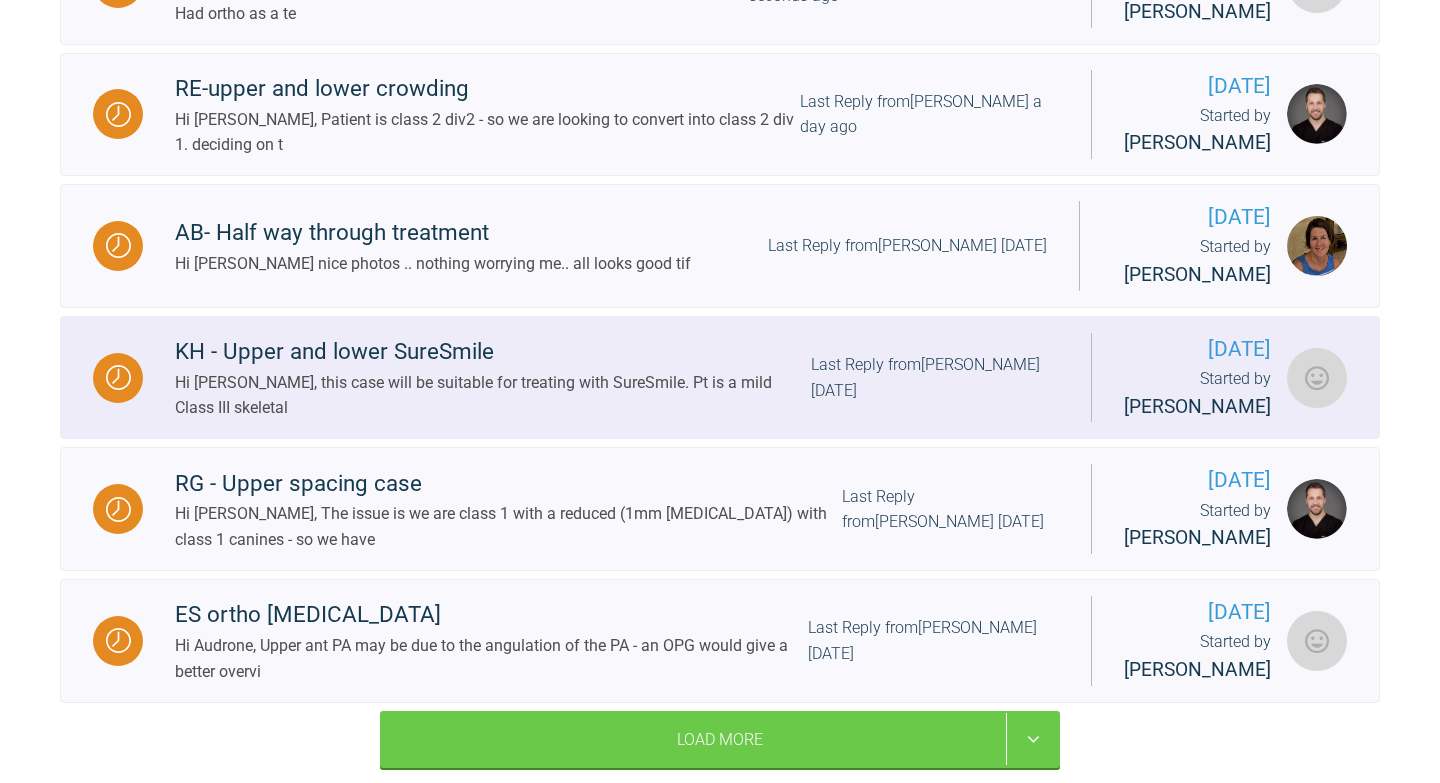 scroll, scrollTop: 1030, scrollLeft: 0, axis: vertical 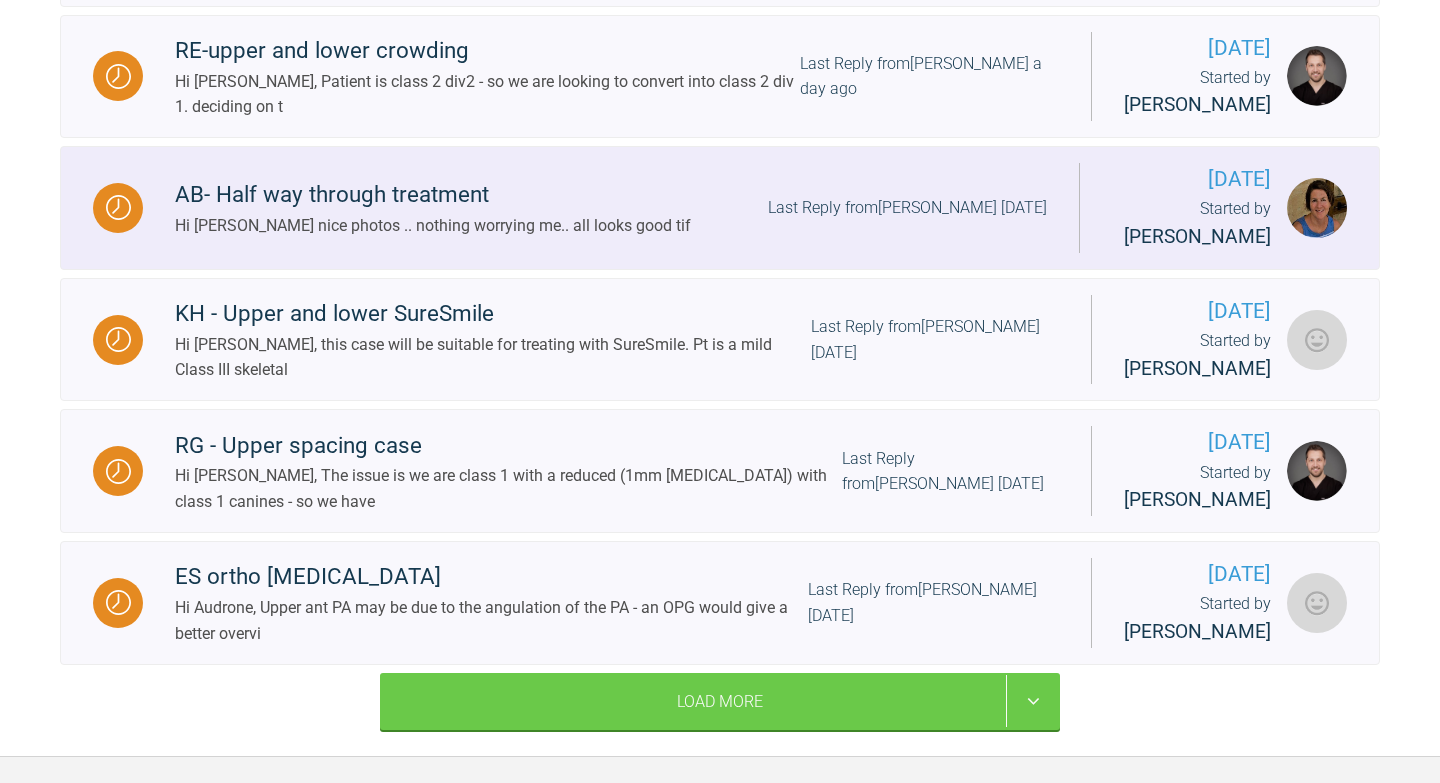 click on "AB- Half way through treatment Hi [PERSON_NAME]
nice photos .. nothing worrying me.. all looks good
tif
Last Reply from  Tif [PERSON_NAME]   [DATE] [DATE] Started by   [PERSON_NAME]" at bounding box center [720, 208] 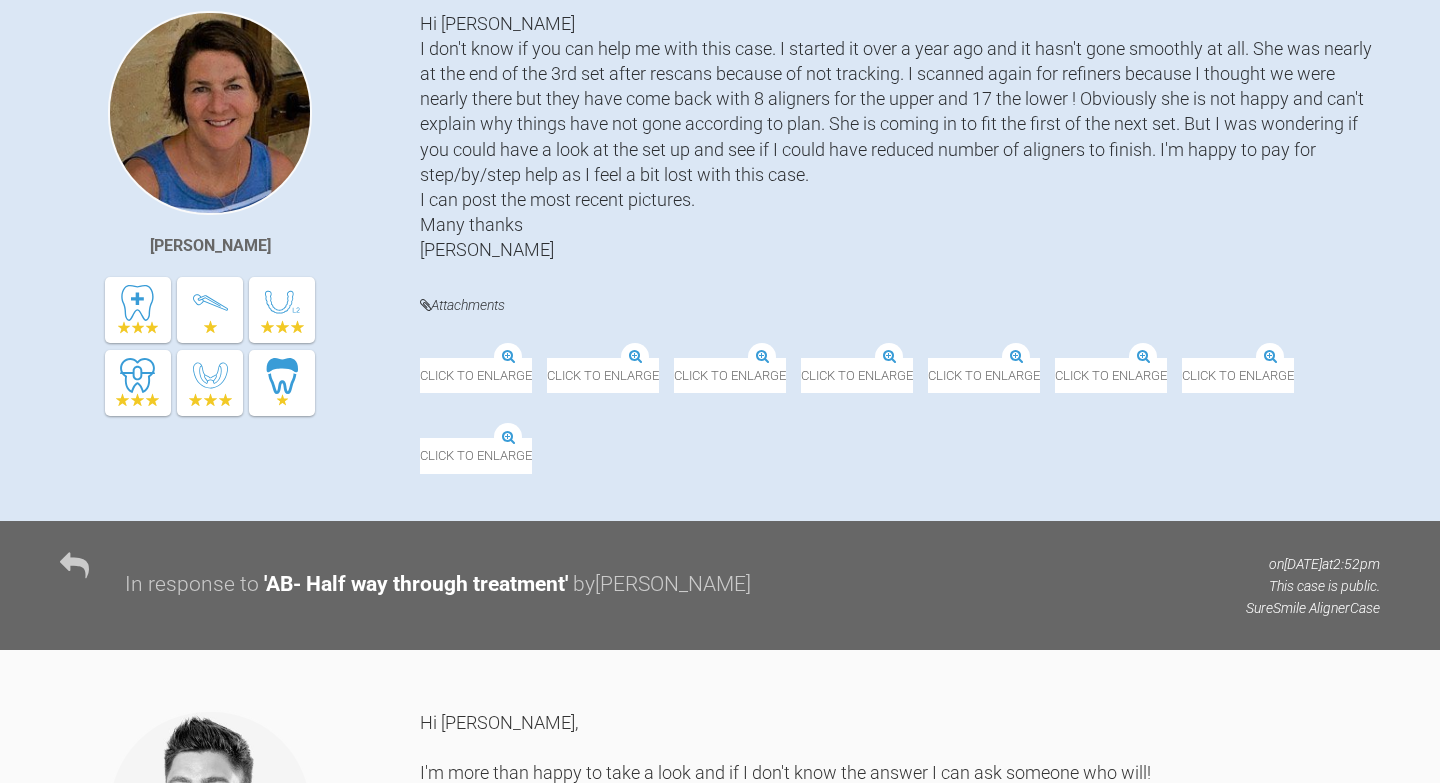 scroll, scrollTop: 463, scrollLeft: 0, axis: vertical 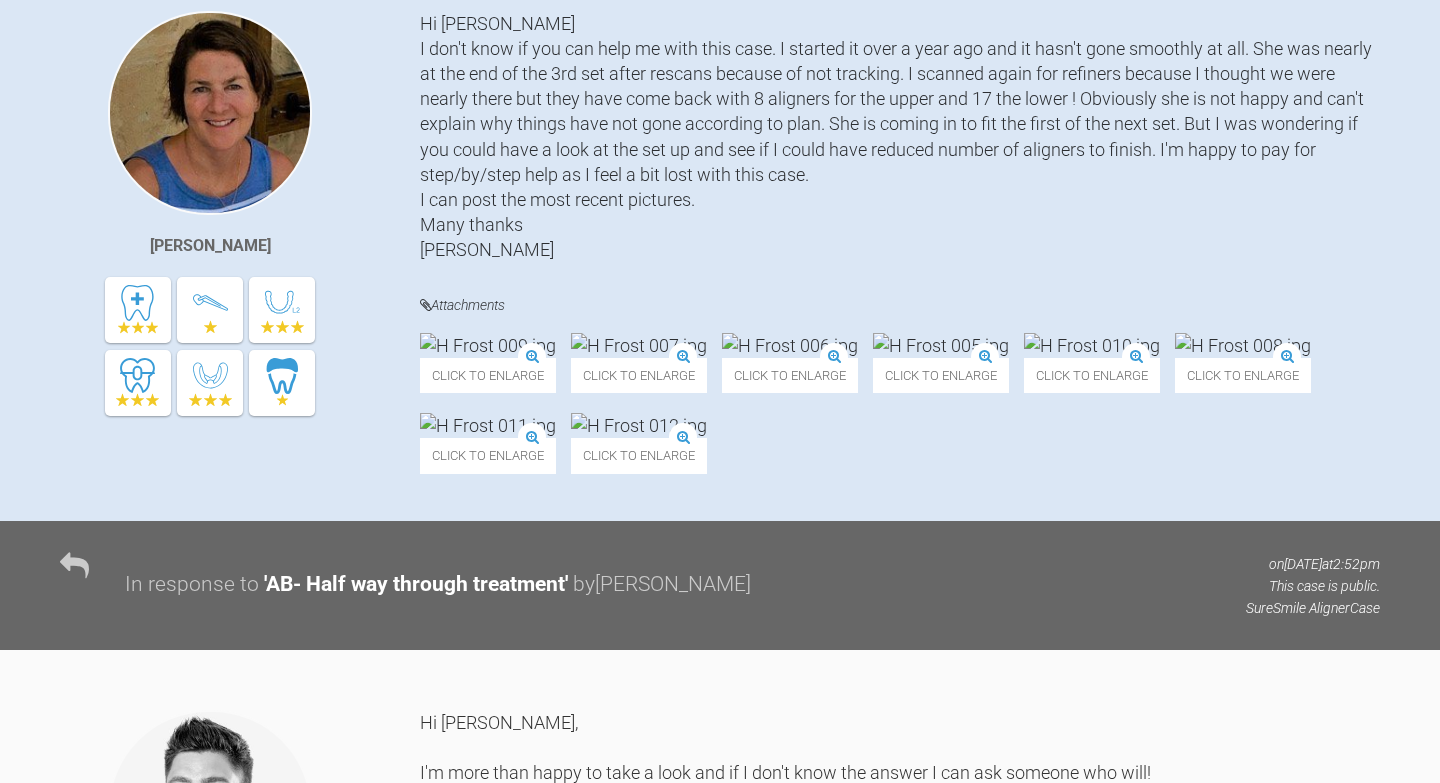 click at bounding box center [488, 345] 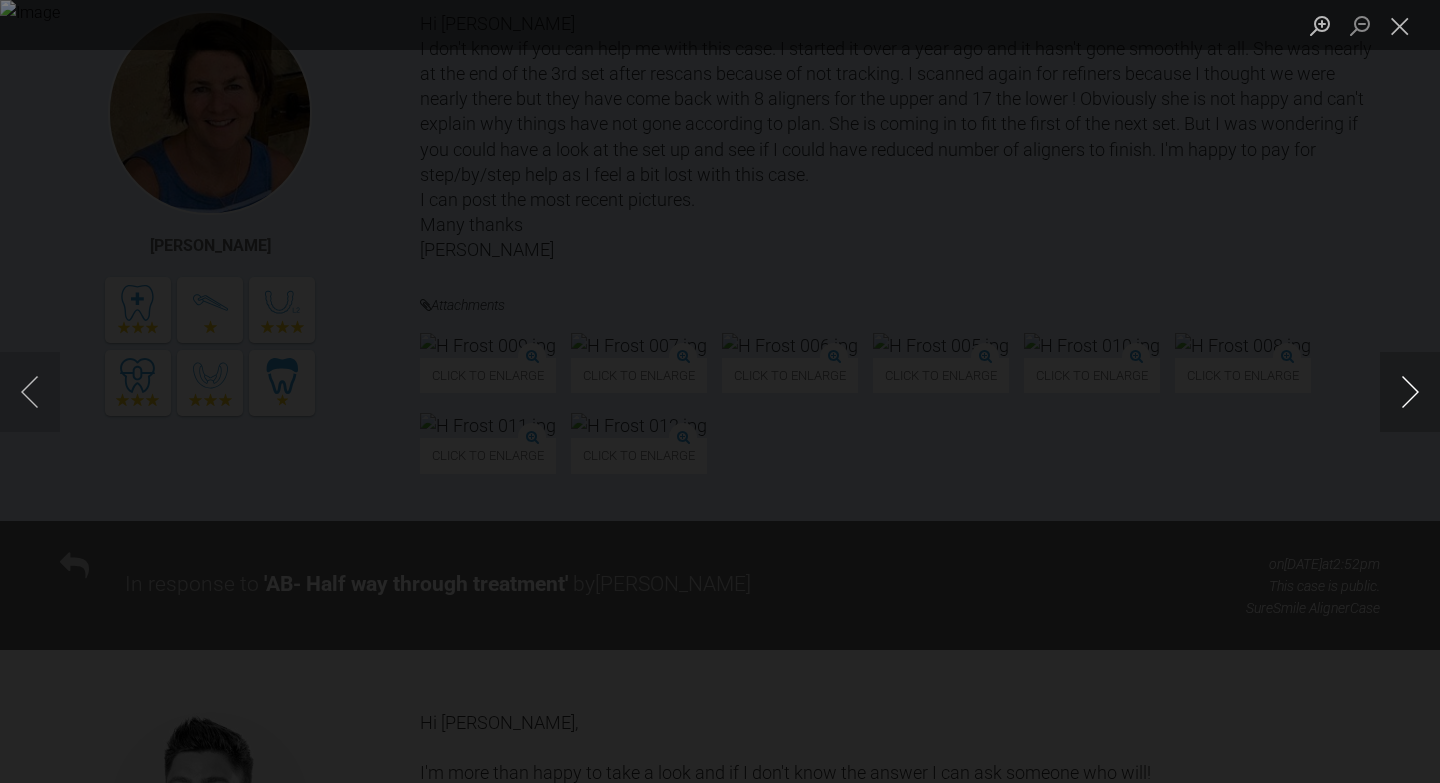 click at bounding box center (1410, 392) 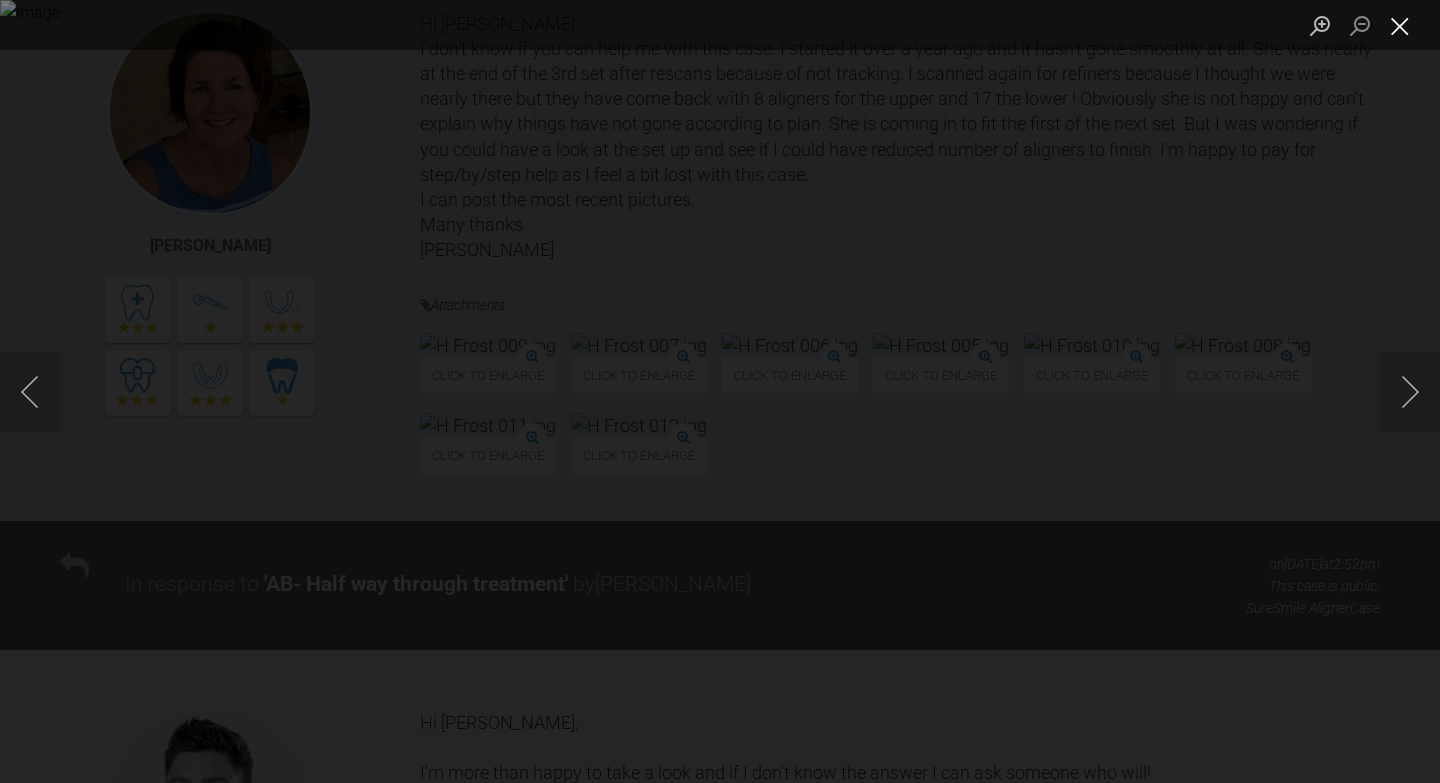 click at bounding box center [1400, 25] 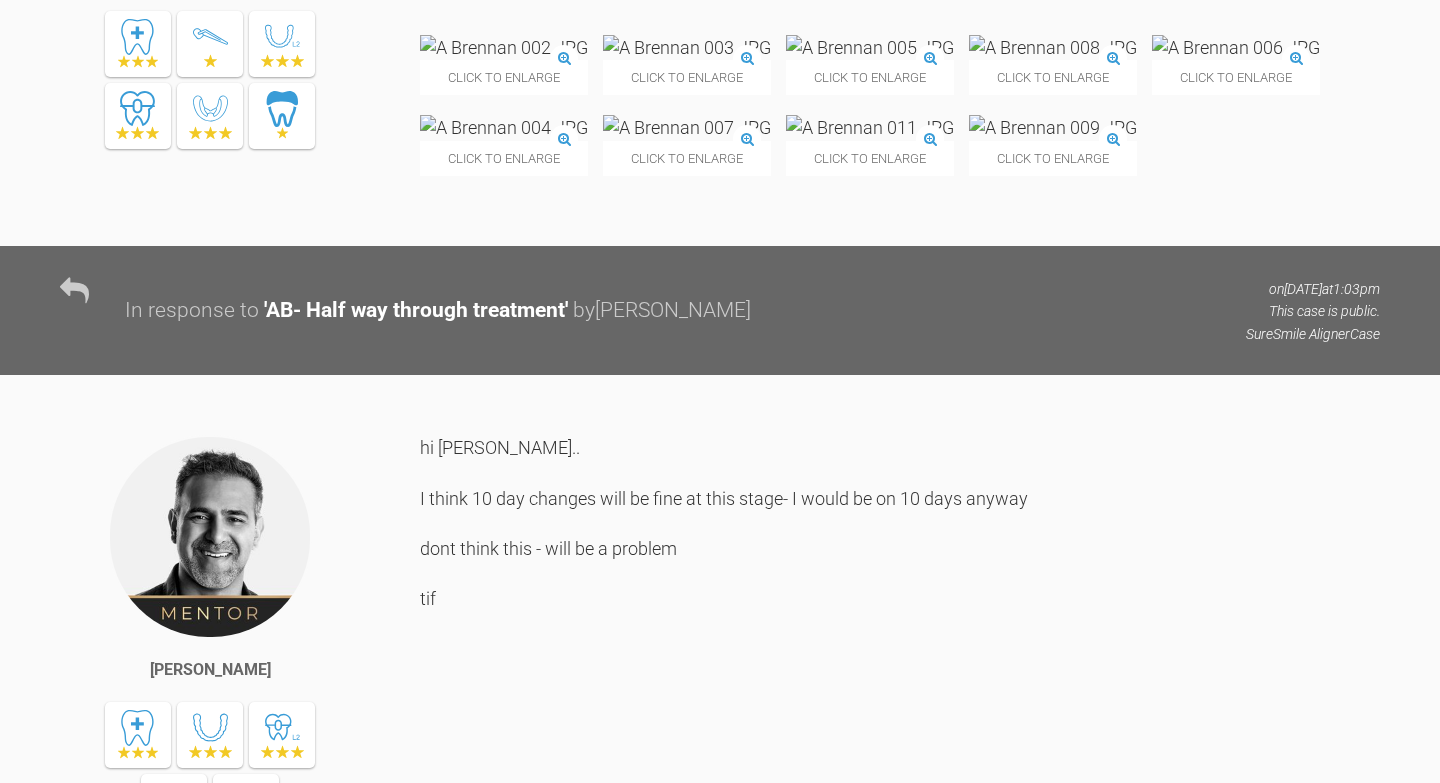 scroll, scrollTop: 8741, scrollLeft: 0, axis: vertical 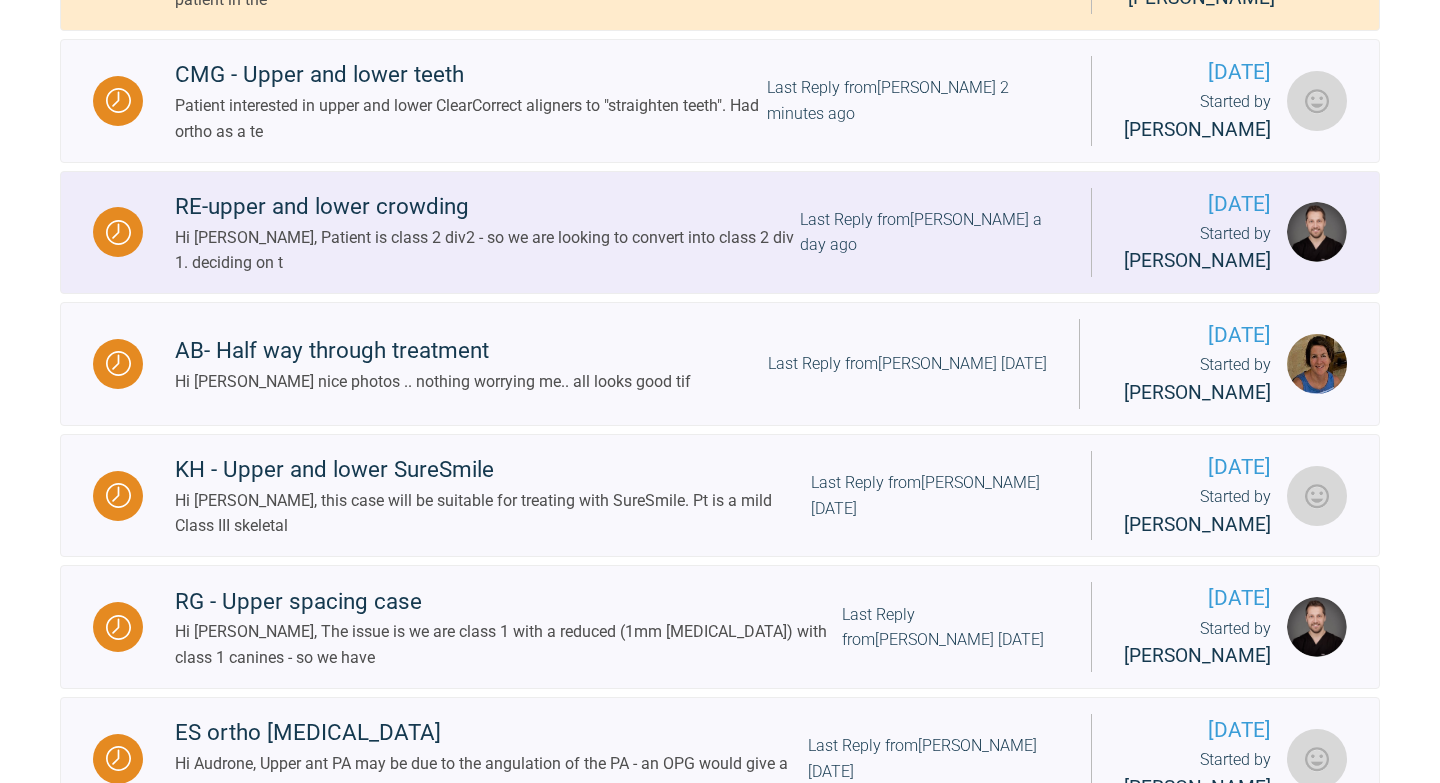 click on "Hi [PERSON_NAME],
Patient is class 2 div2 - so we are looking to convert into class 2 div 1. deciding on t" at bounding box center [487, 250] 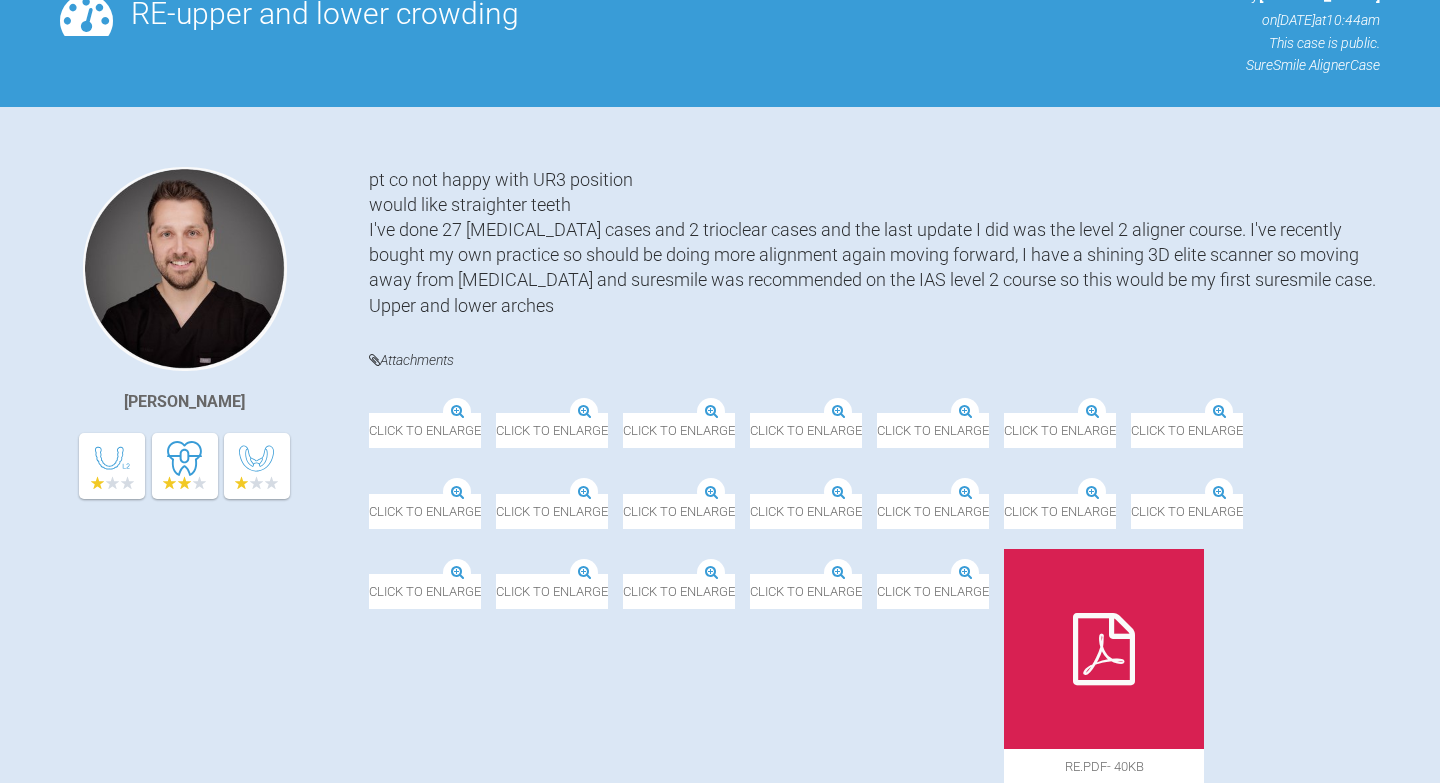 scroll, scrollTop: 331, scrollLeft: 0, axis: vertical 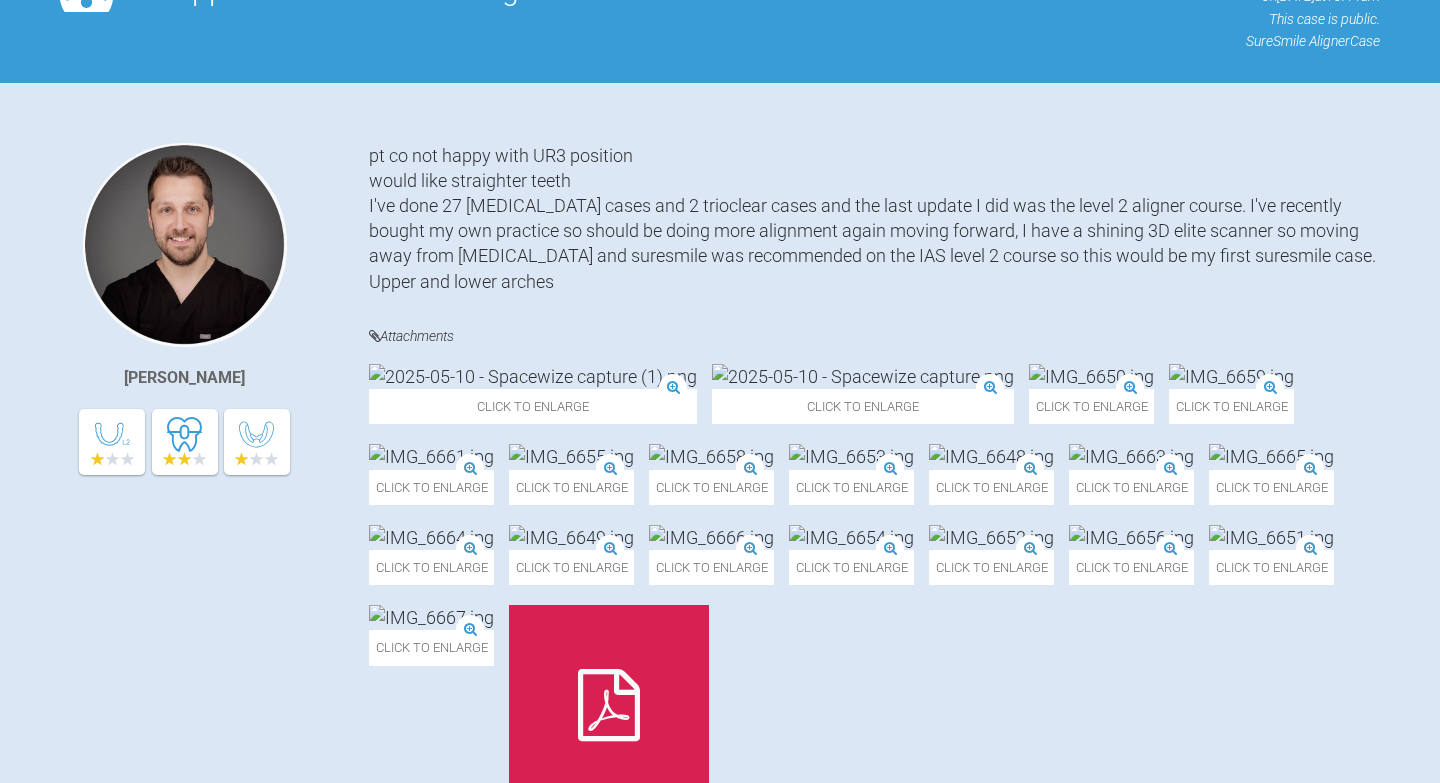 click at bounding box center (533, 376) 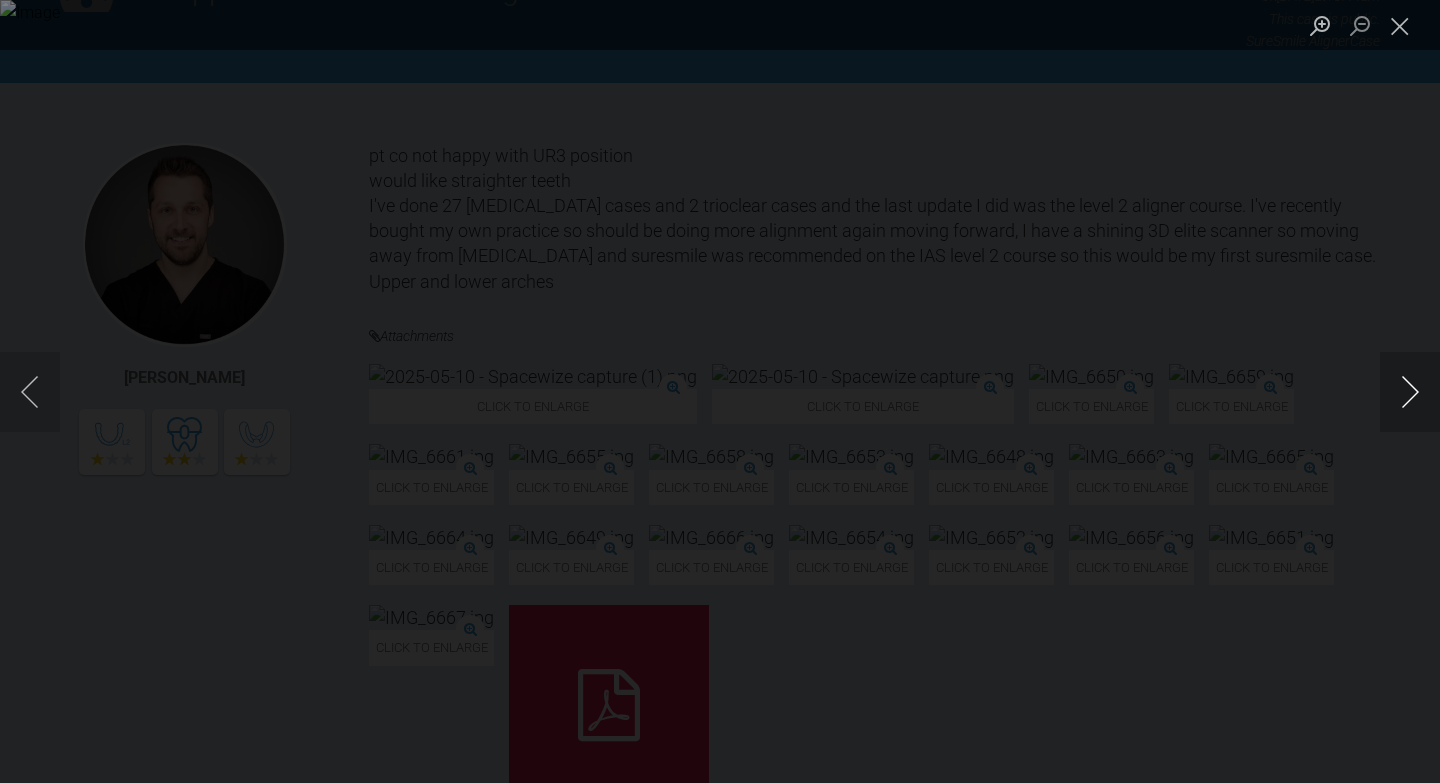 click at bounding box center [1410, 392] 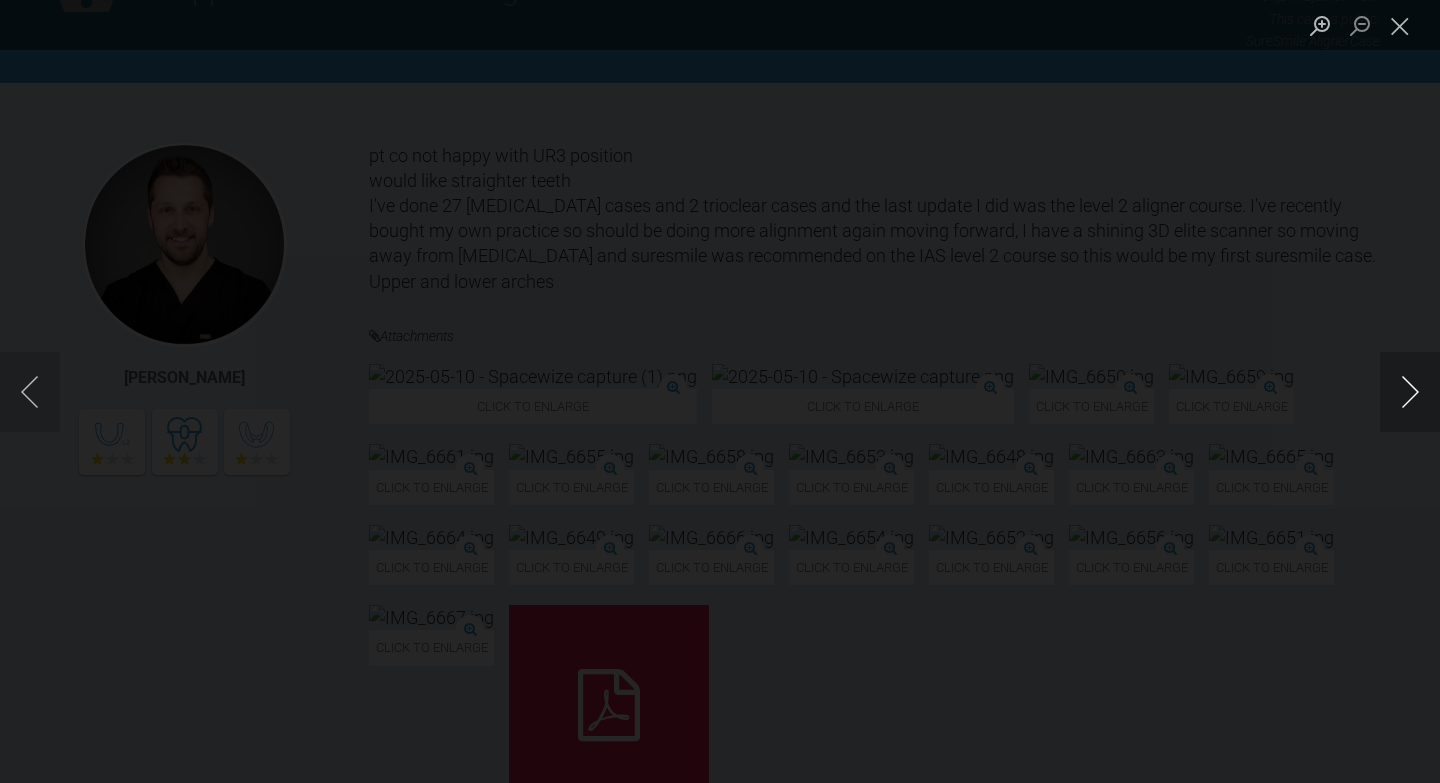 click at bounding box center [1410, 392] 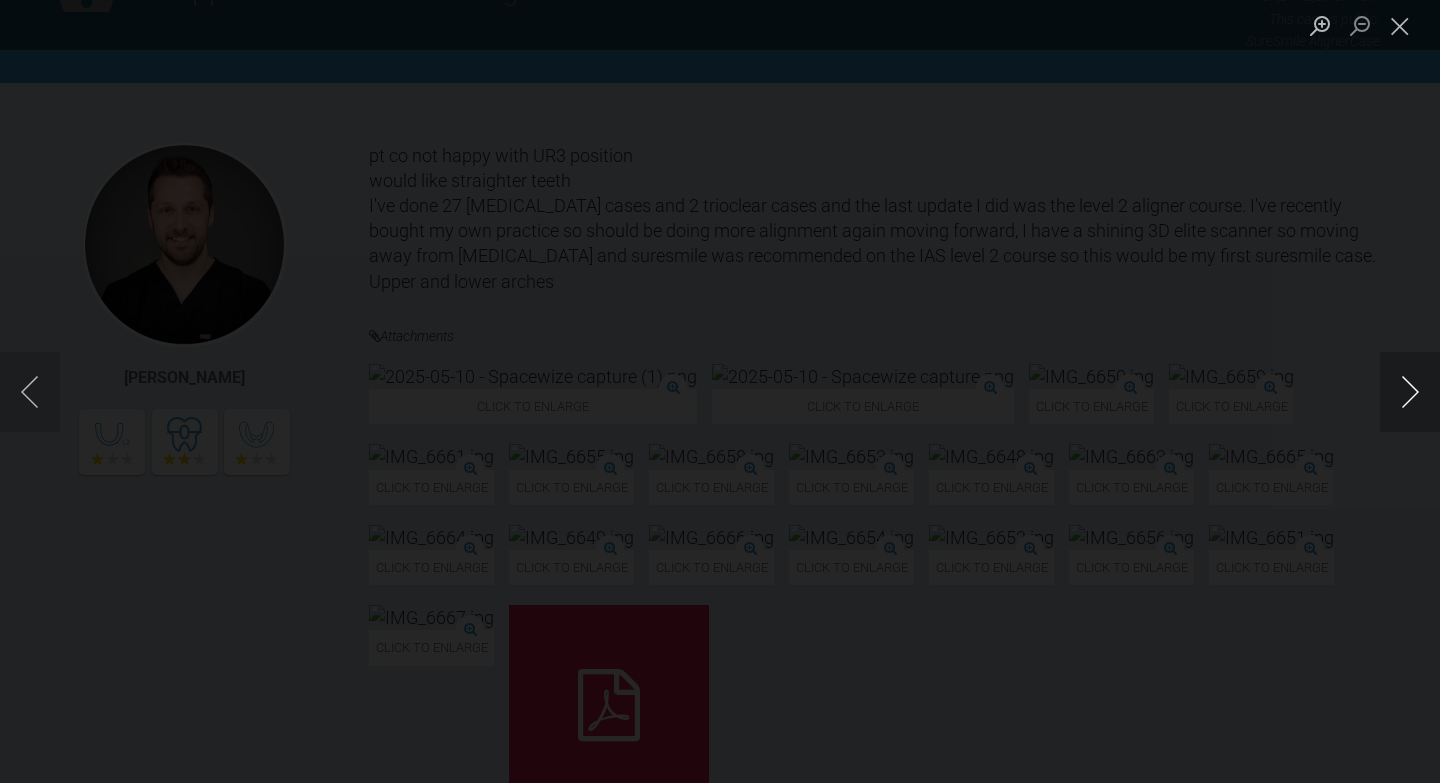 click at bounding box center (1410, 392) 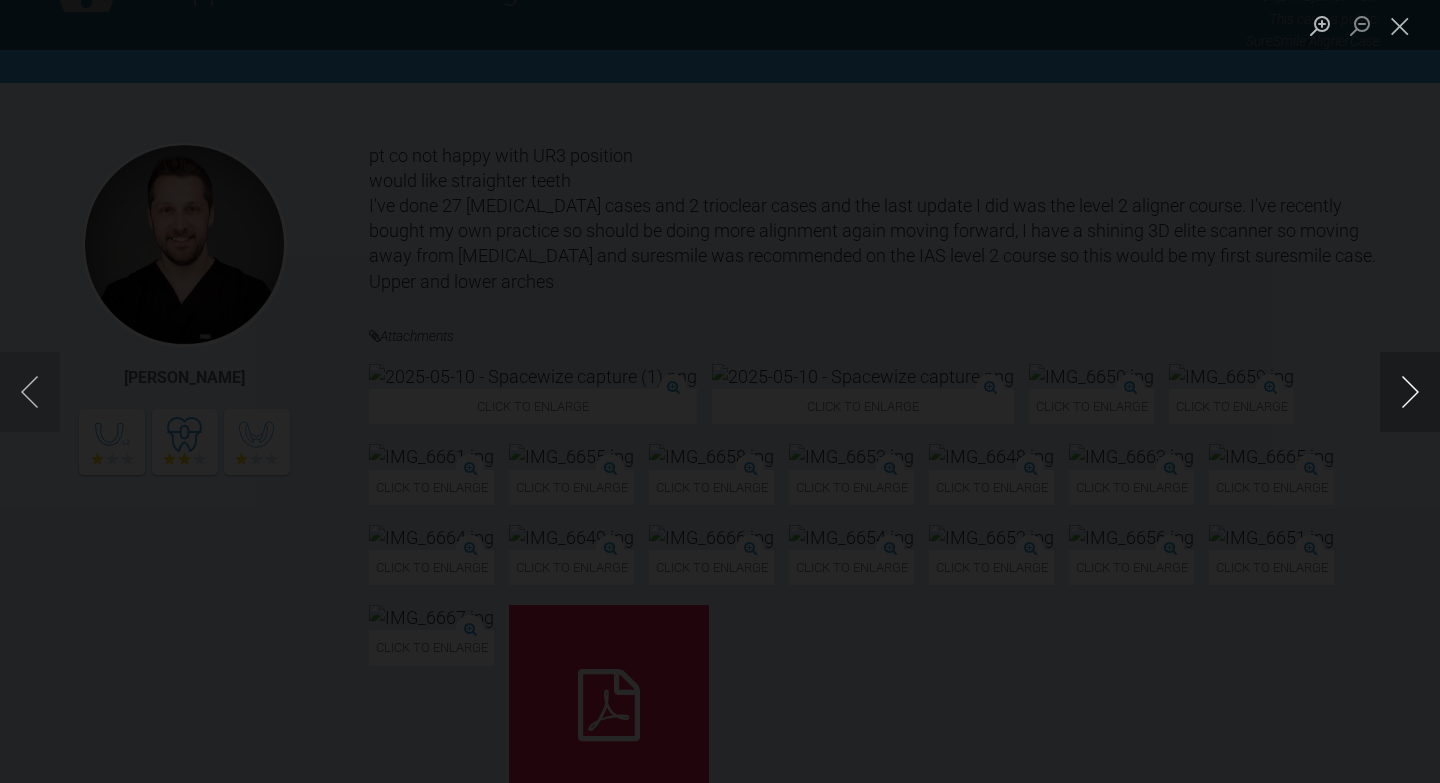 click at bounding box center [1410, 392] 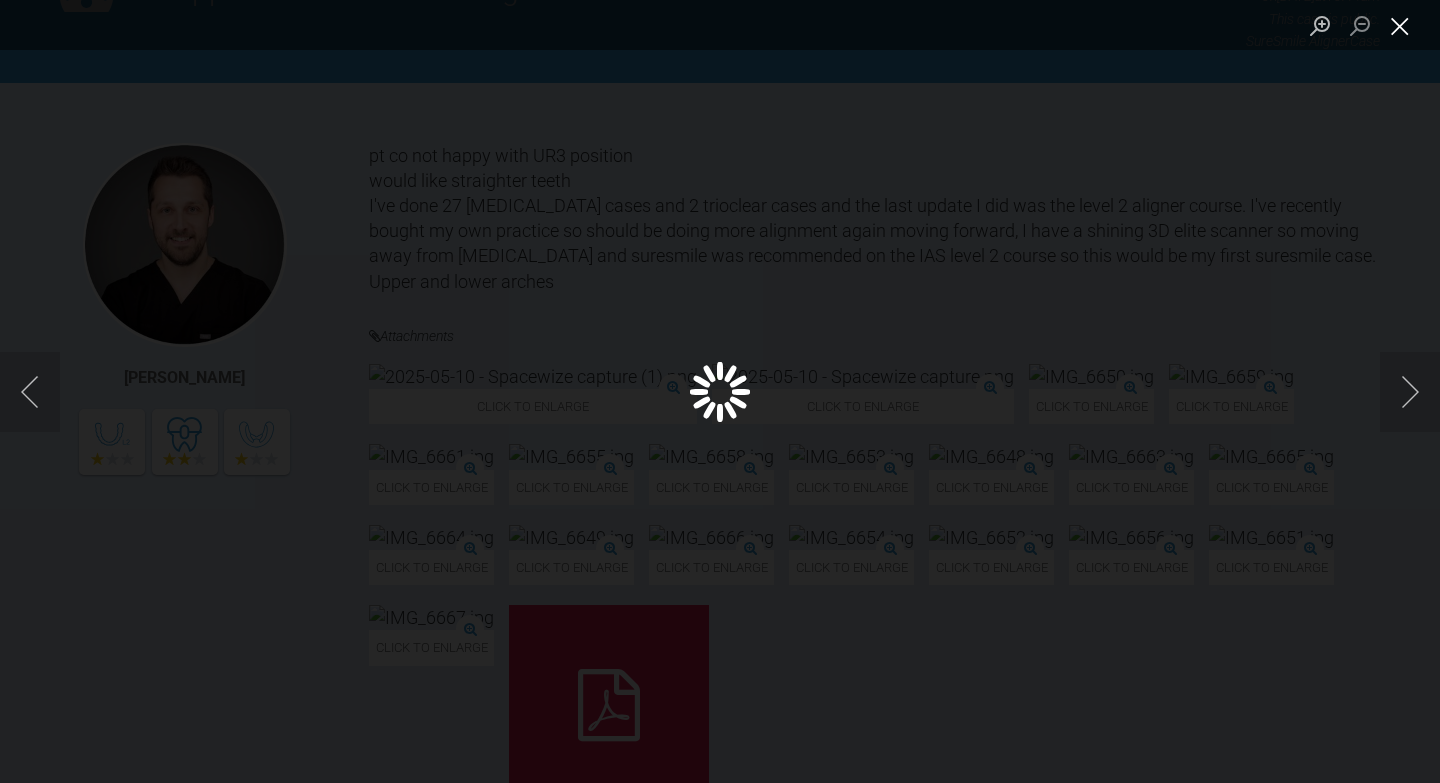click at bounding box center (1400, 25) 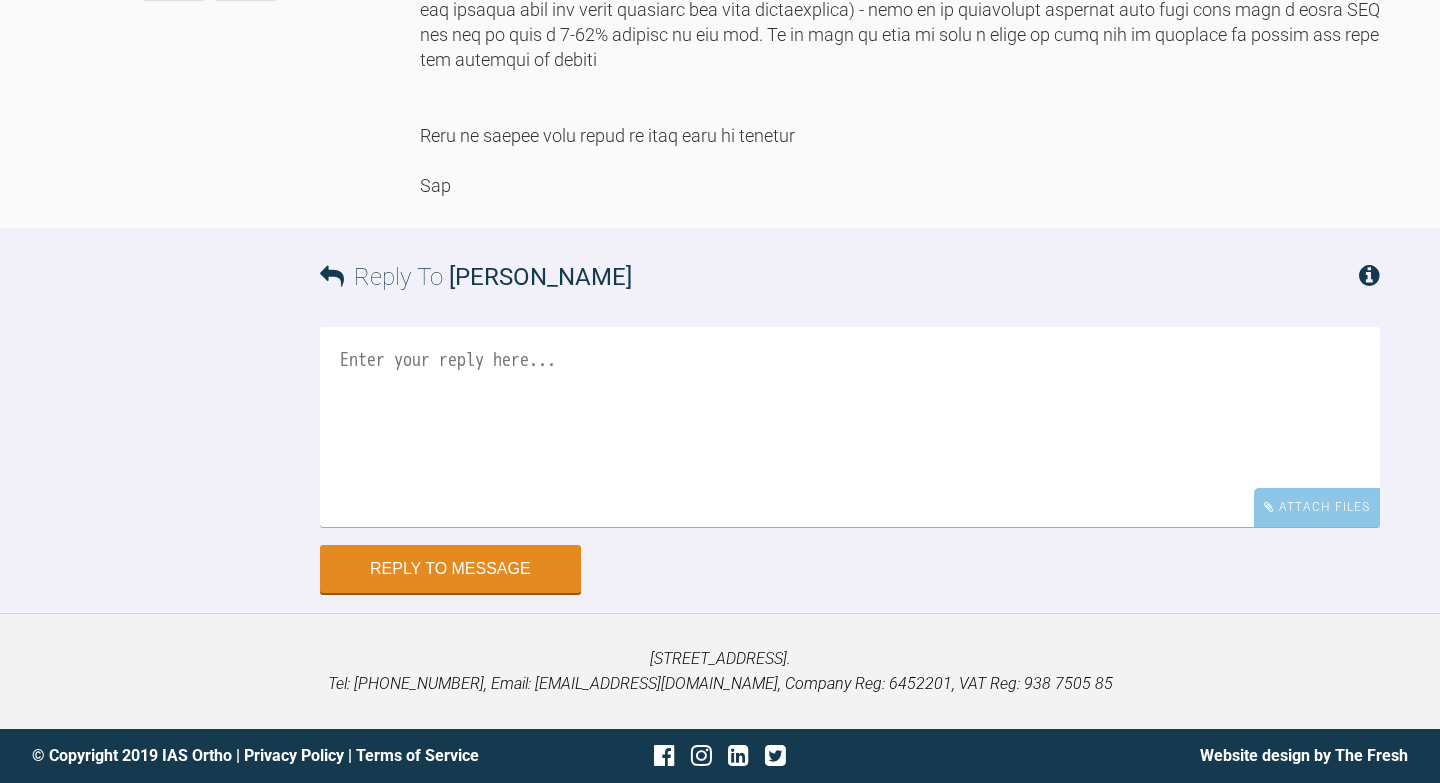scroll, scrollTop: 6236, scrollLeft: 0, axis: vertical 